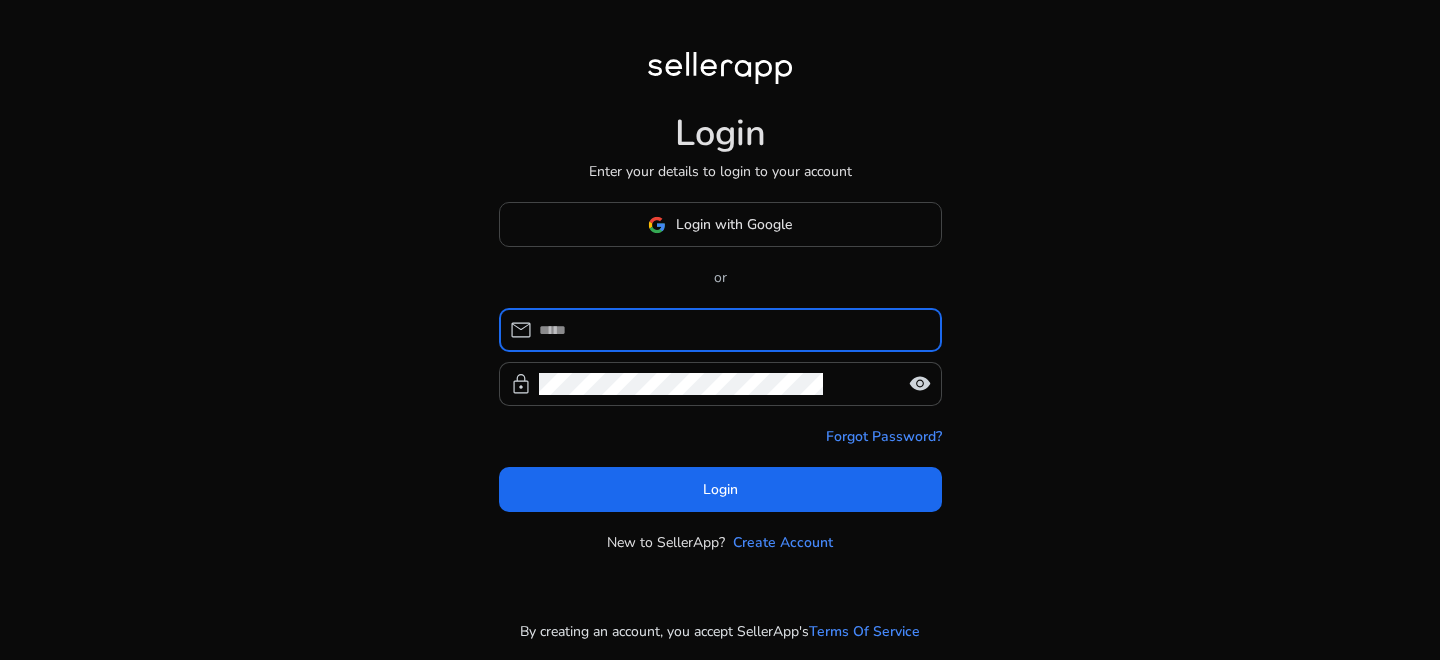 scroll, scrollTop: 0, scrollLeft: 0, axis: both 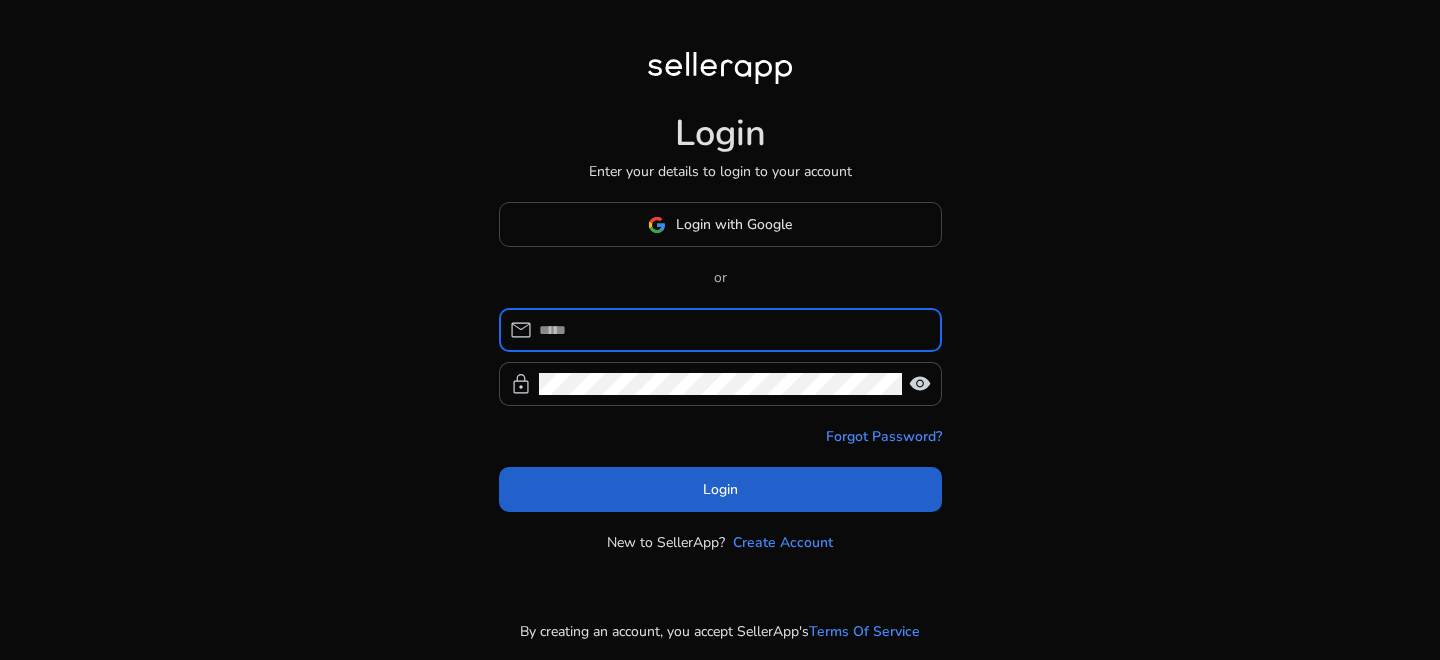 type on "**********" 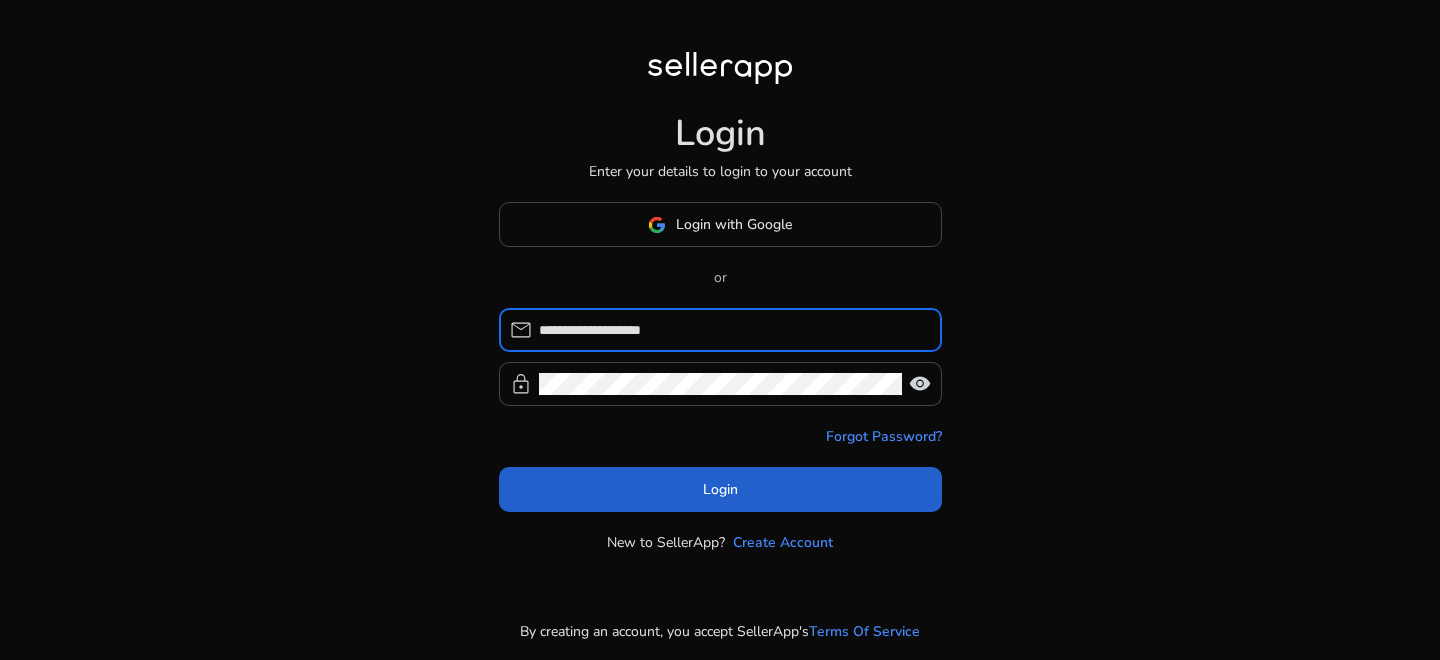 click on "**********" at bounding box center (720, 330) 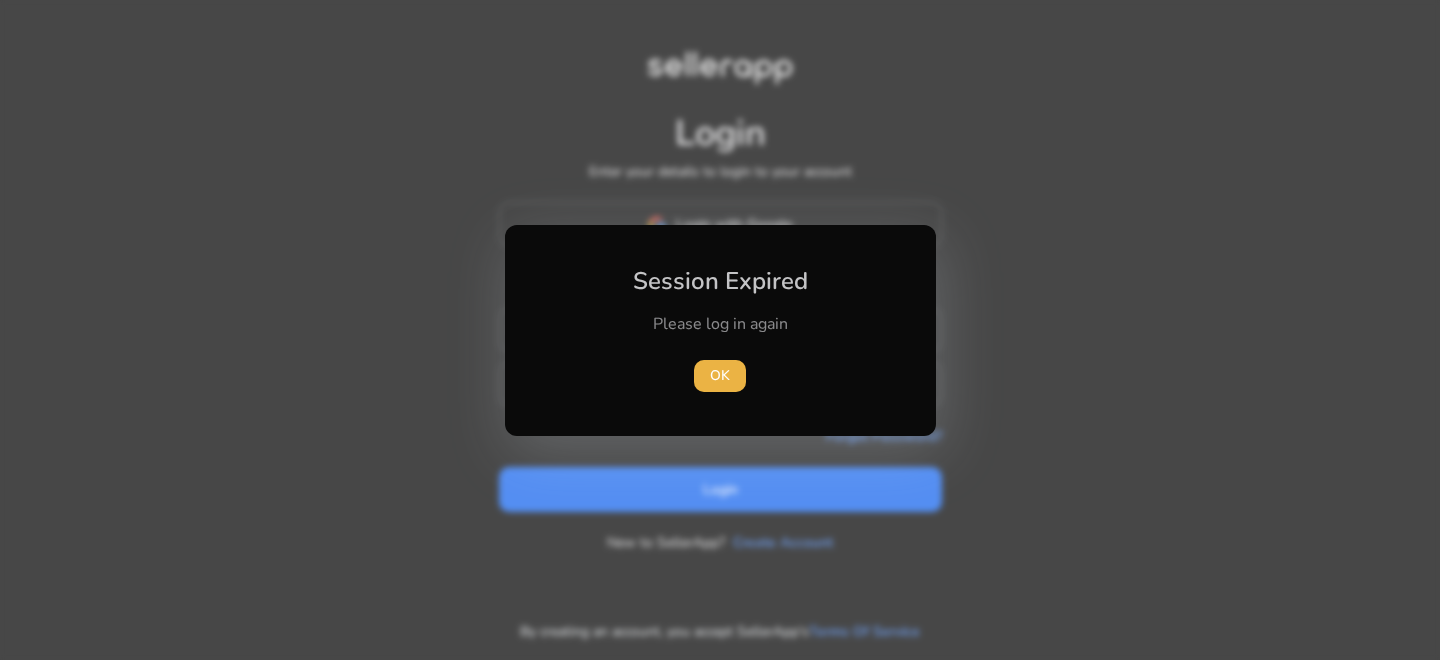 click on "OK" at bounding box center [720, 376] 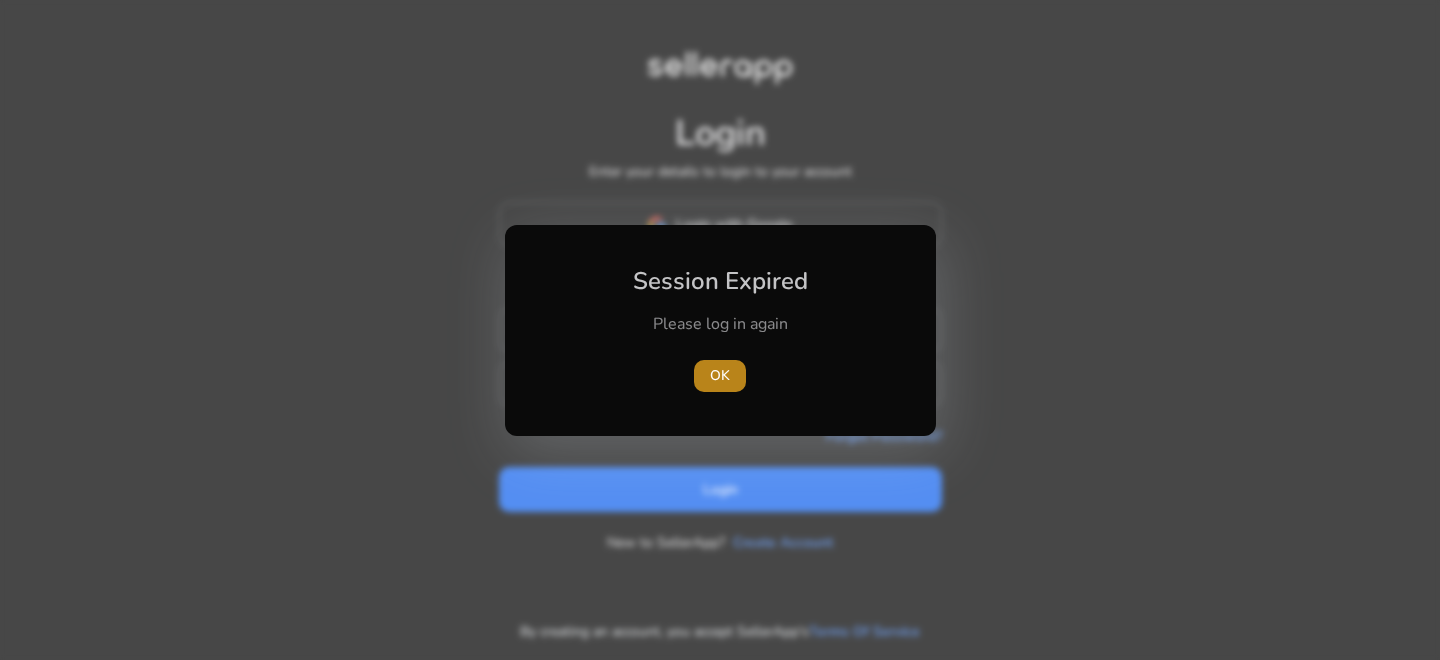 click at bounding box center [720, 376] 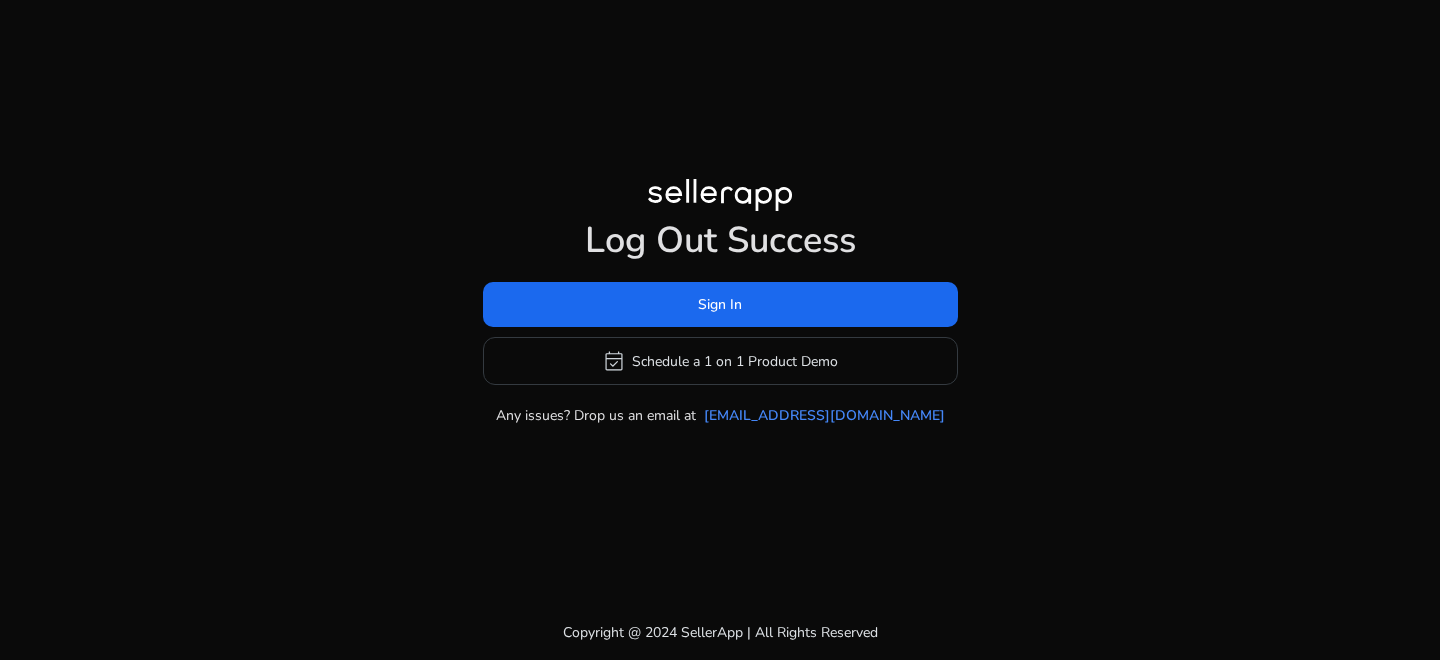 click on "Log Out Success  Sign In   event_available   Schedule a 1 on 1 Product Demo  Any issues? Drop us an email at [EMAIL_ADDRESS][DOMAIN_NAME]" 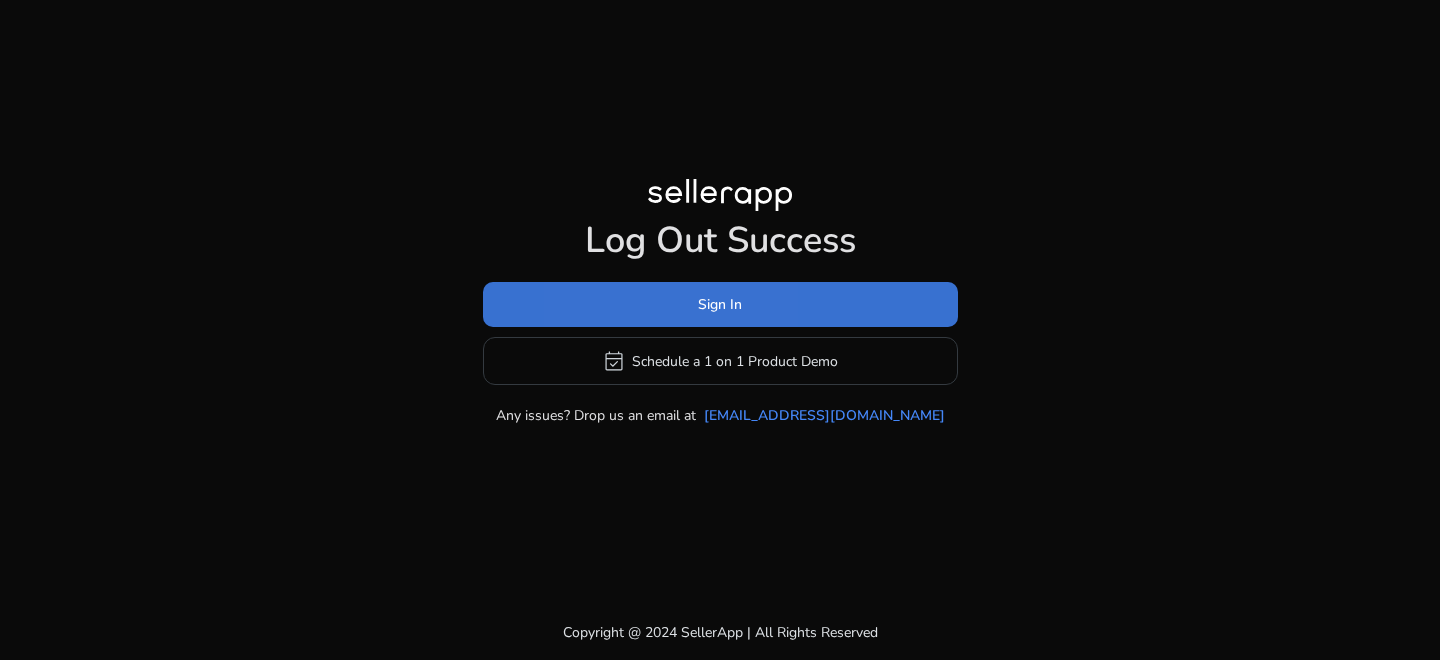 click 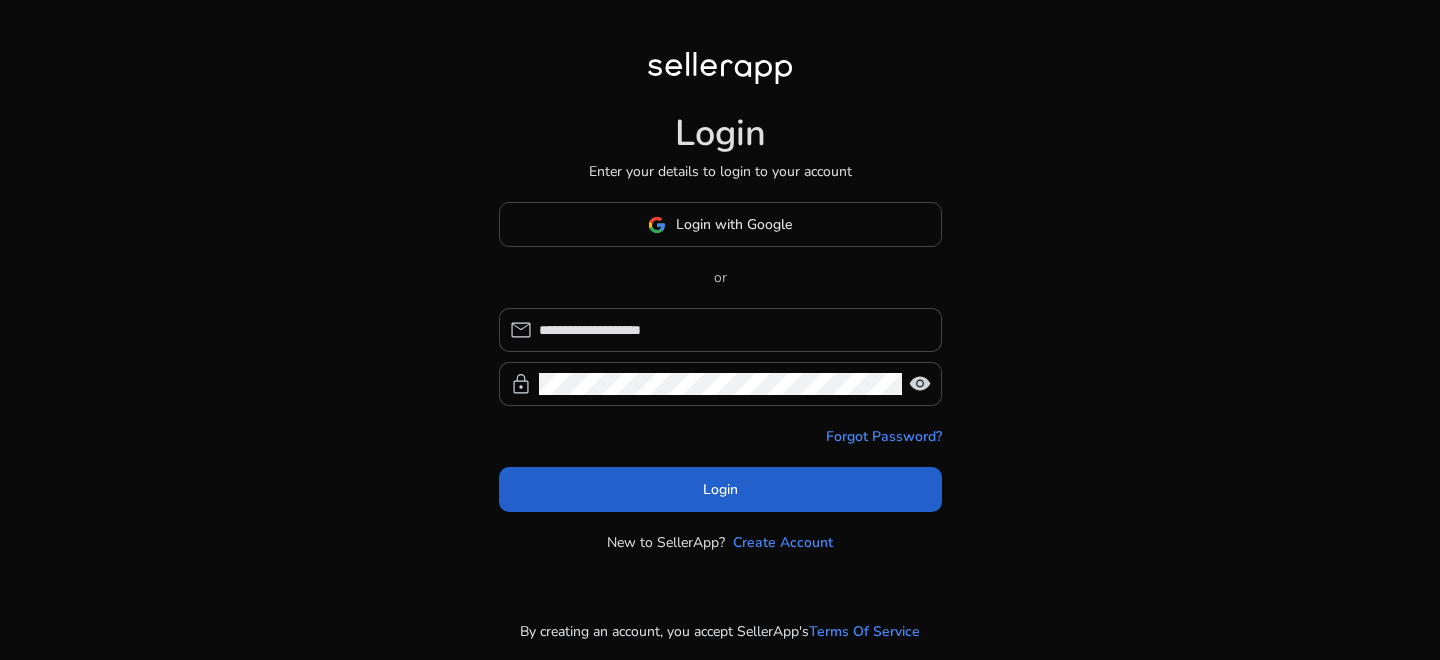 click at bounding box center [720, 490] 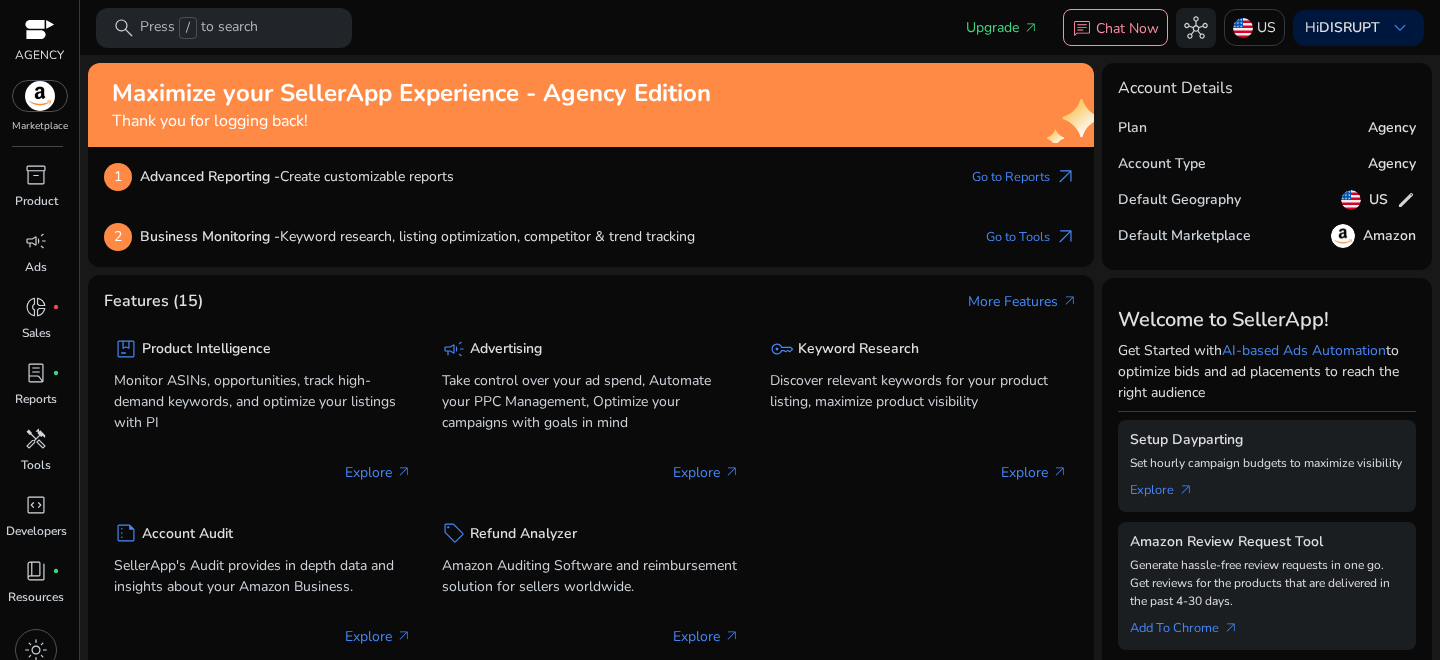 scroll, scrollTop: 0, scrollLeft: 0, axis: both 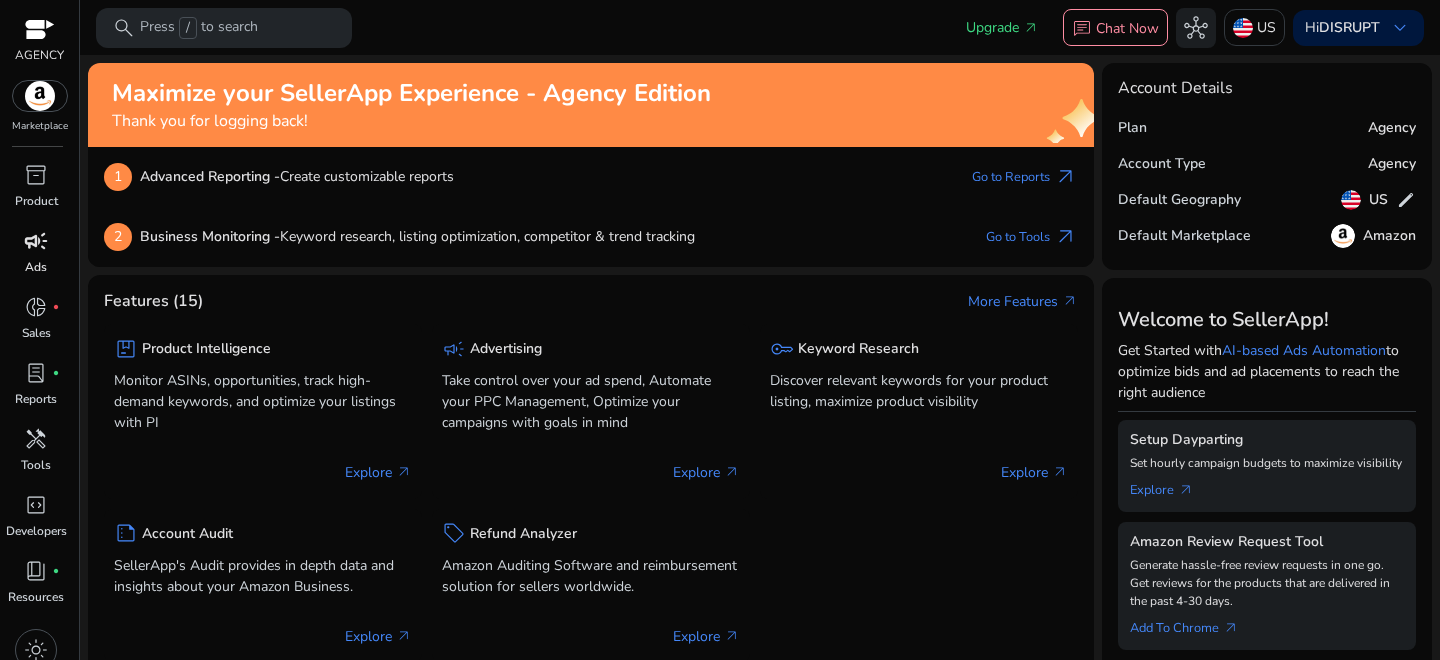 click on "campaign" at bounding box center (36, 241) 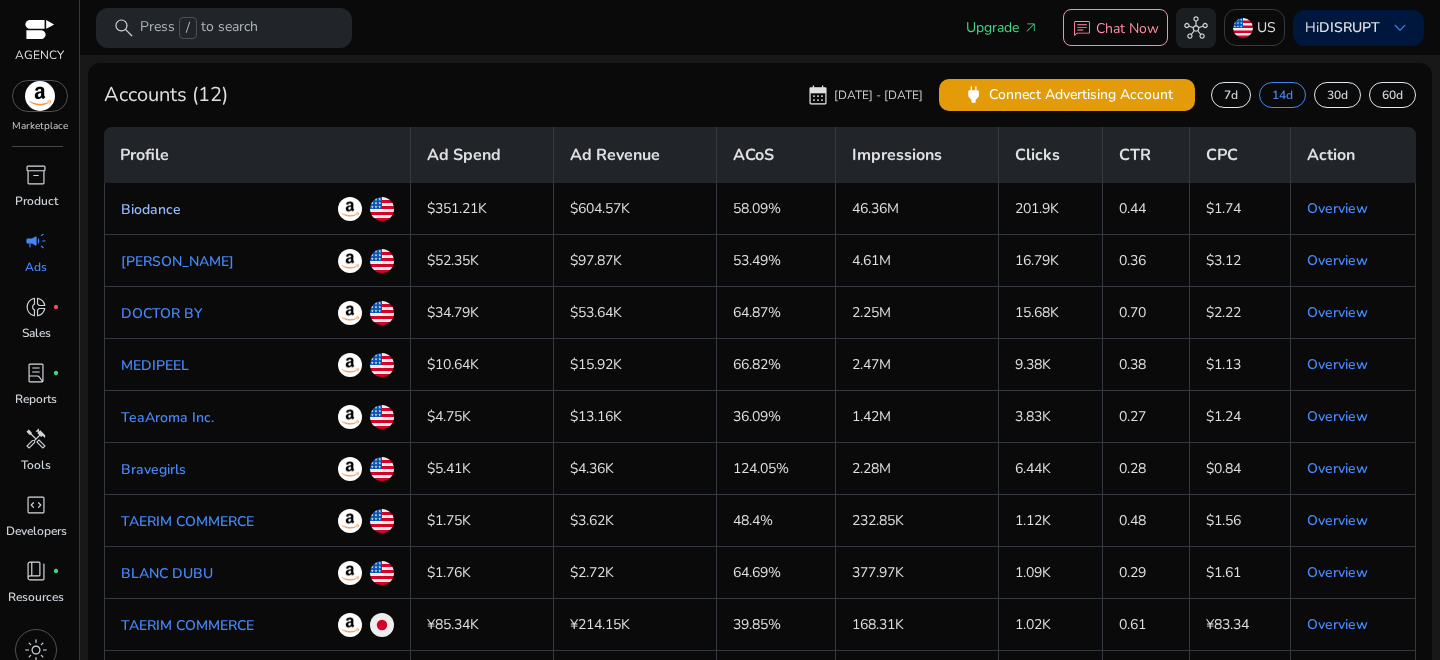 click on "Biodance" 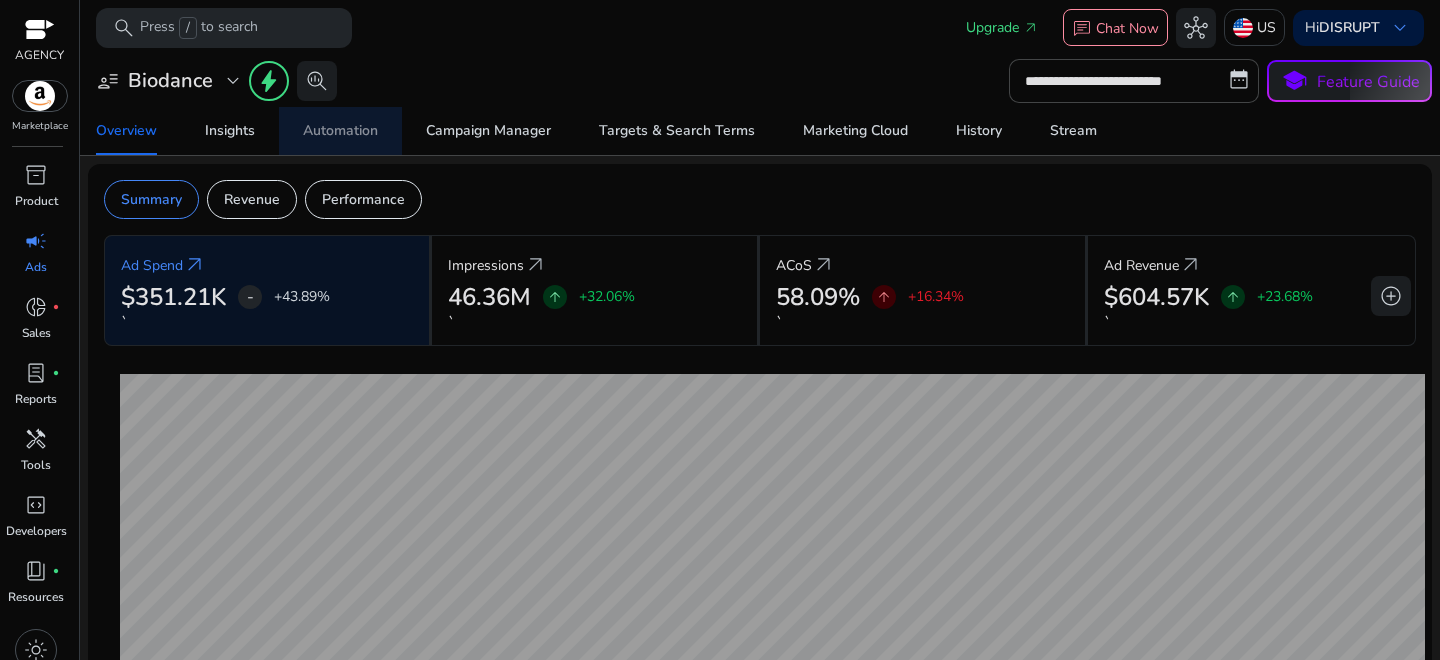 click on "Automation" at bounding box center (340, 131) 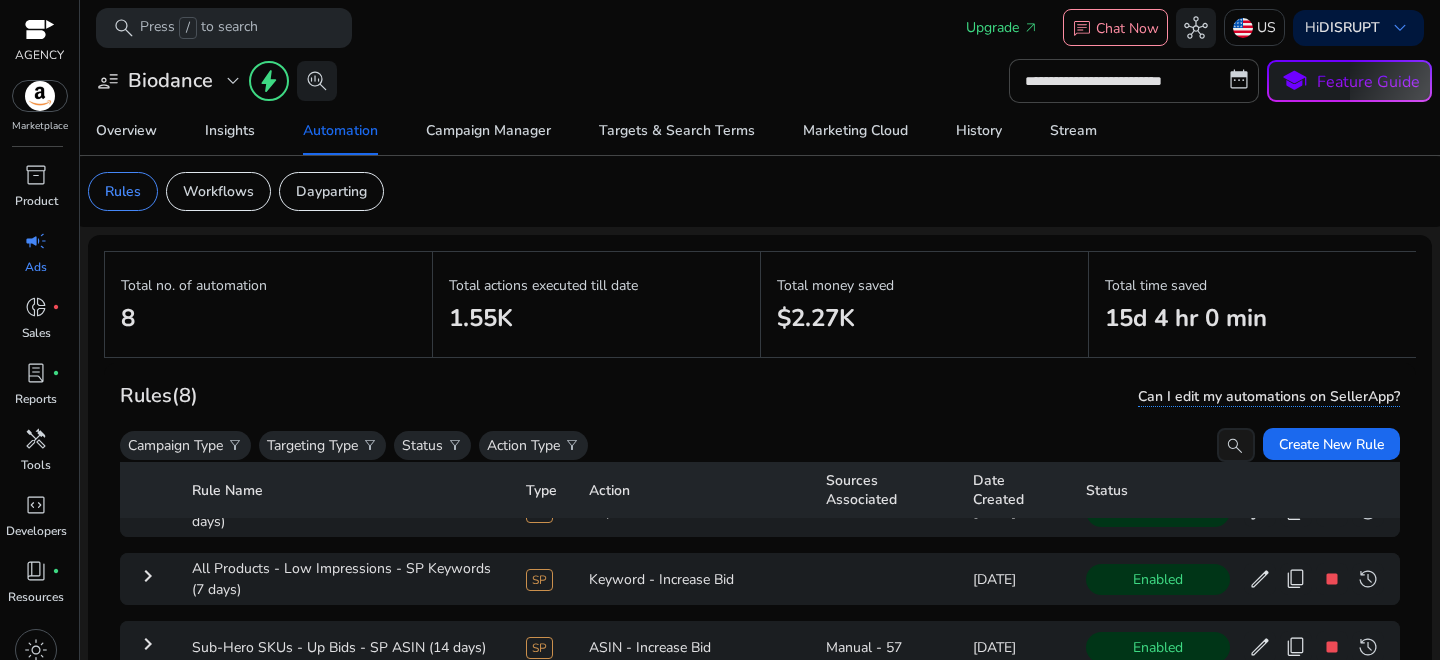 scroll, scrollTop: 105, scrollLeft: 0, axis: vertical 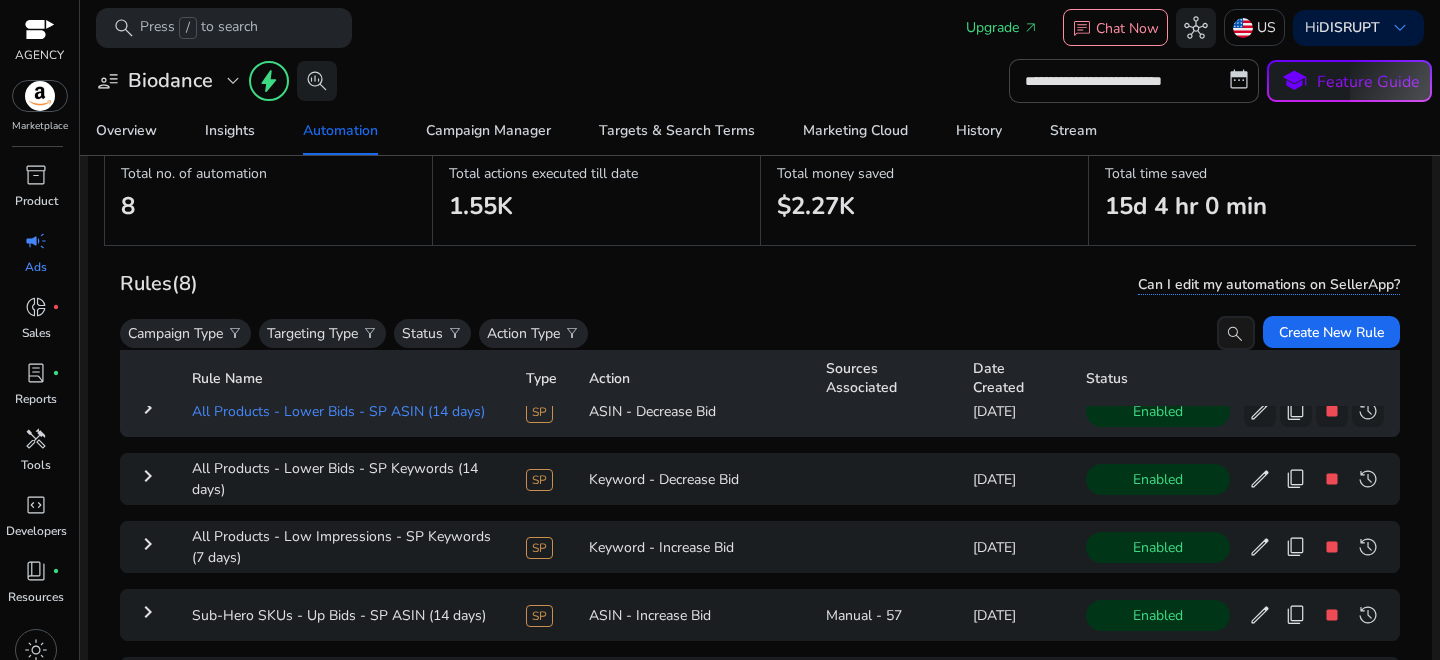 click on "All Products - Lower Bids - SP ASIN (14 days)" at bounding box center (343, 411) 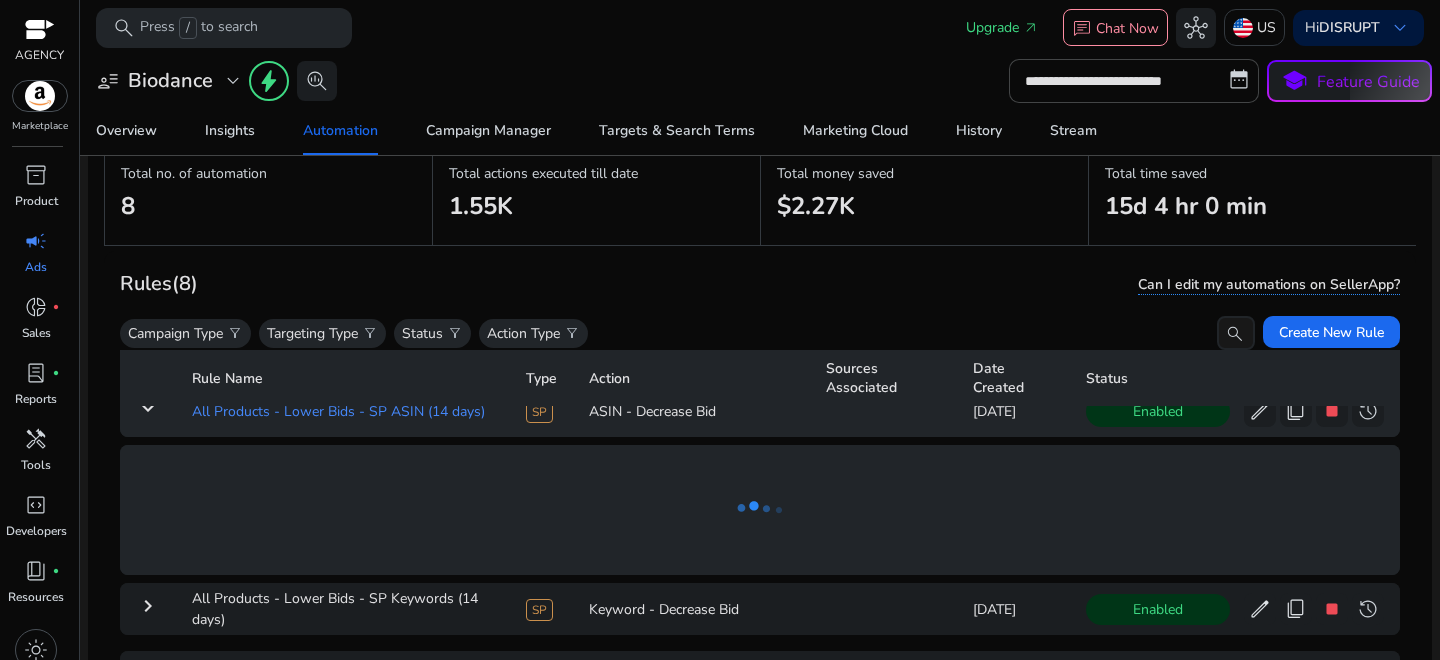 scroll, scrollTop: 145, scrollLeft: 0, axis: vertical 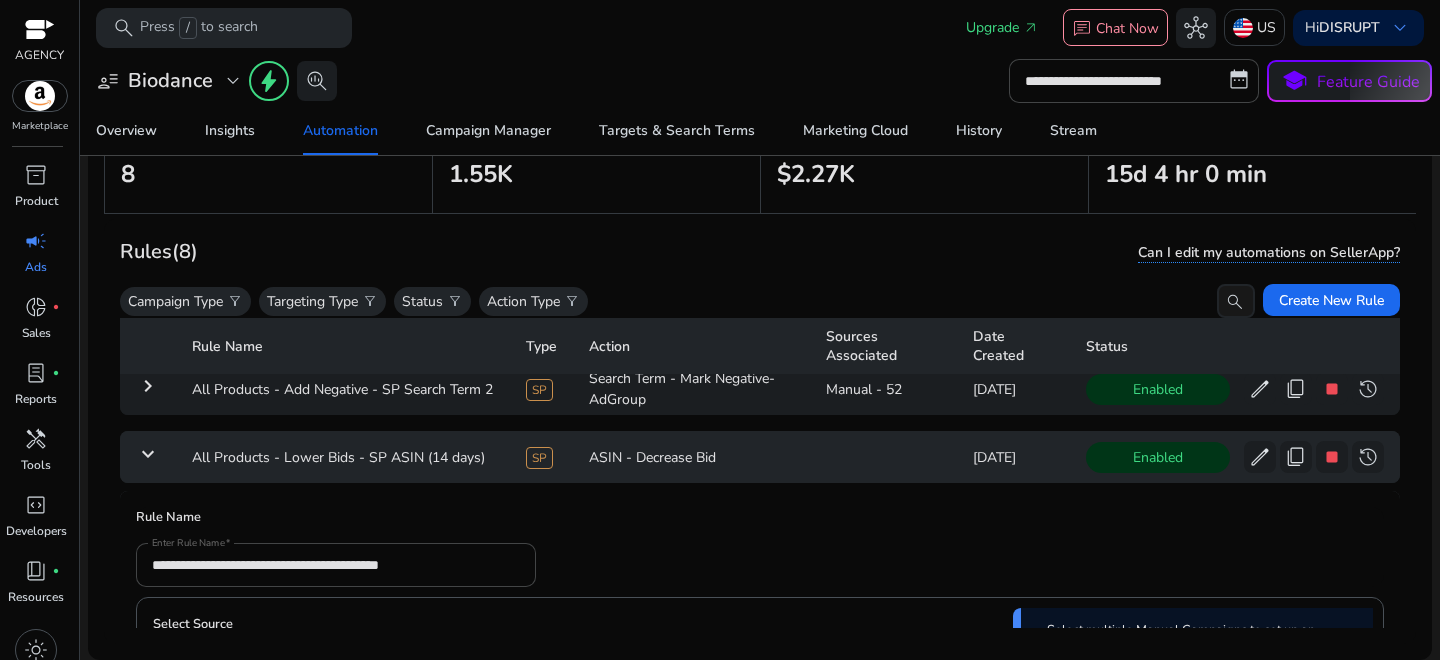 click on "keyboard_arrow_down" at bounding box center (148, 454) 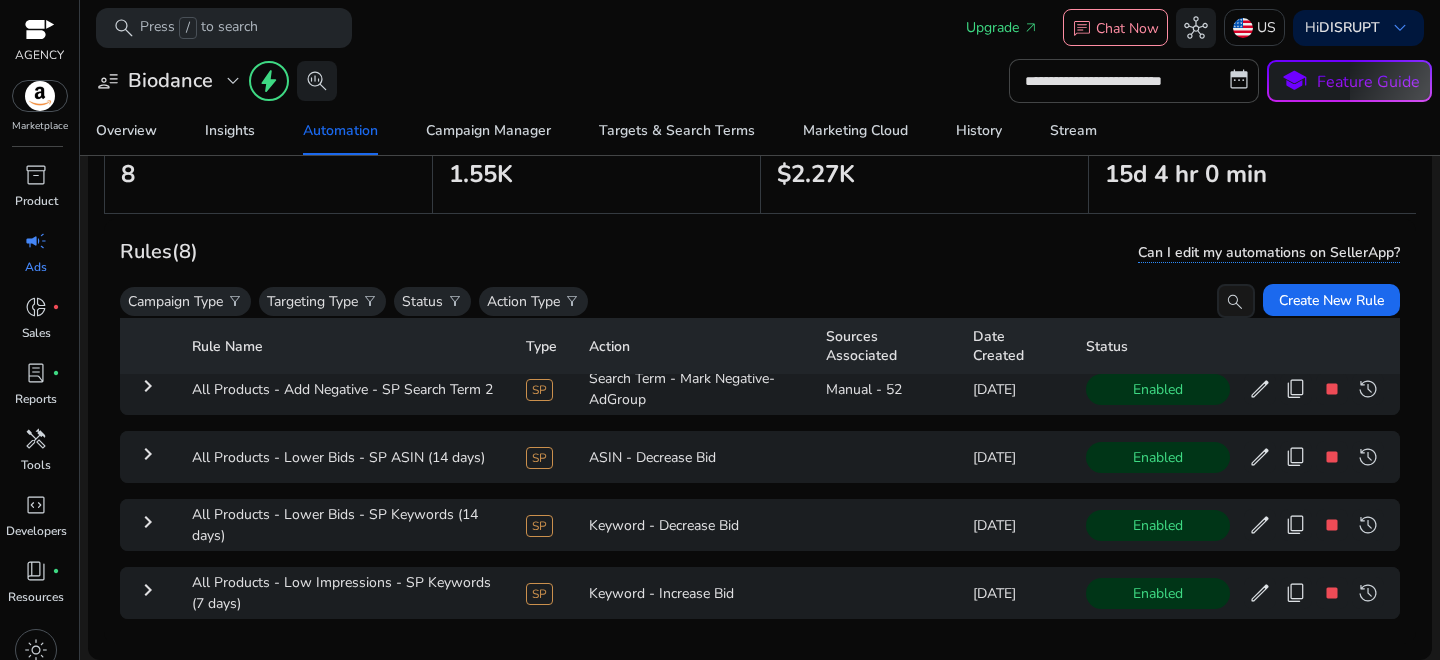 scroll, scrollTop: 23, scrollLeft: 0, axis: vertical 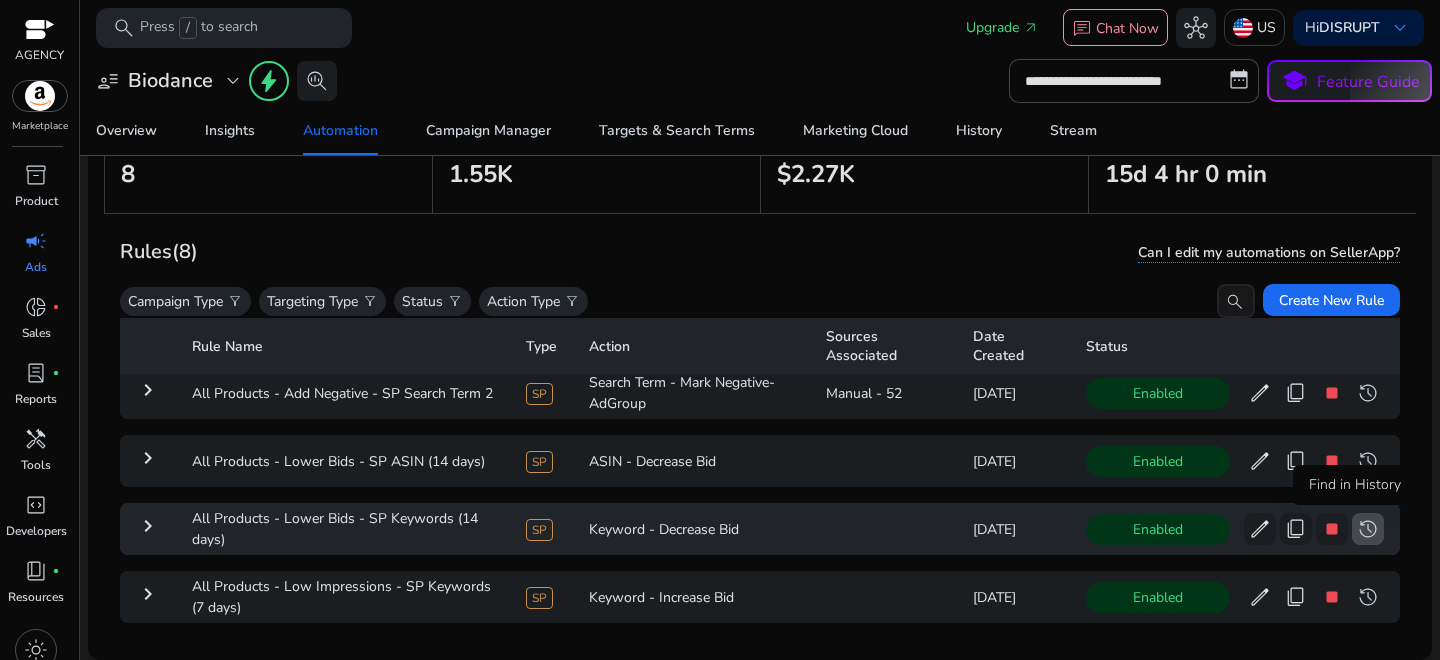 click on "history" at bounding box center (1368, 529) 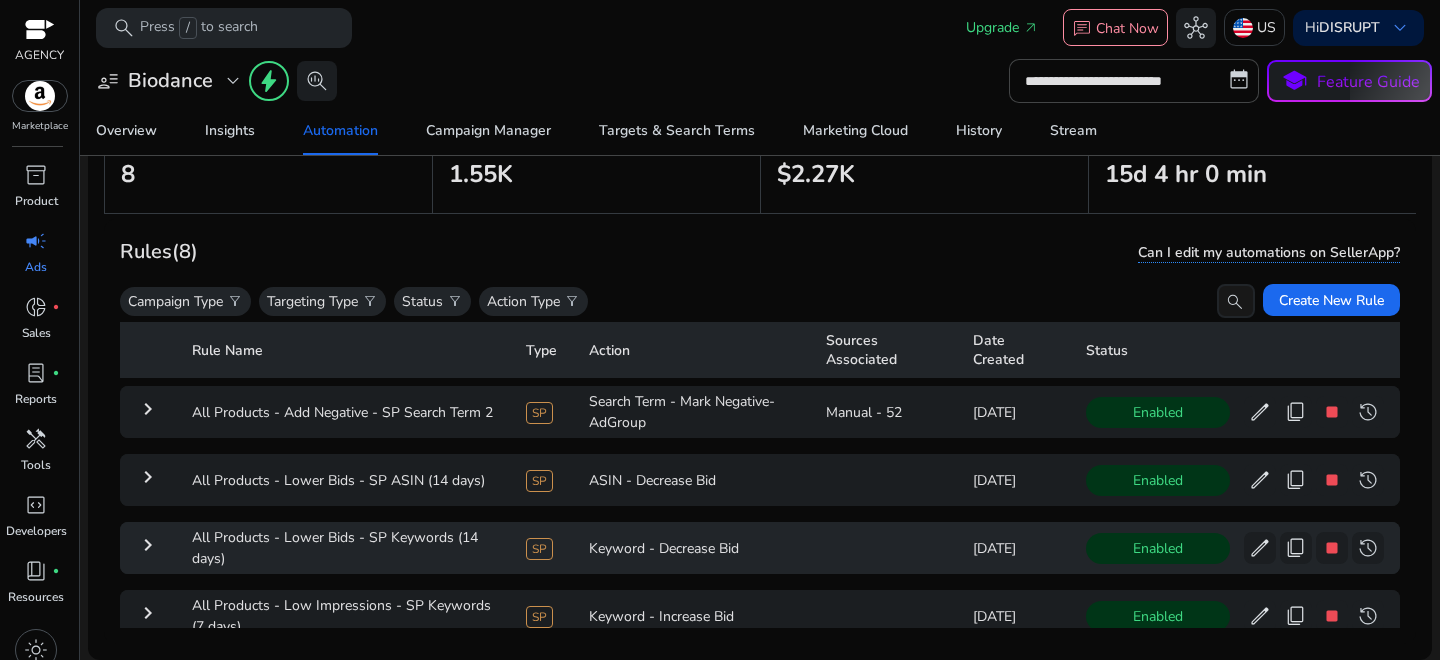 scroll, scrollTop: 0, scrollLeft: 0, axis: both 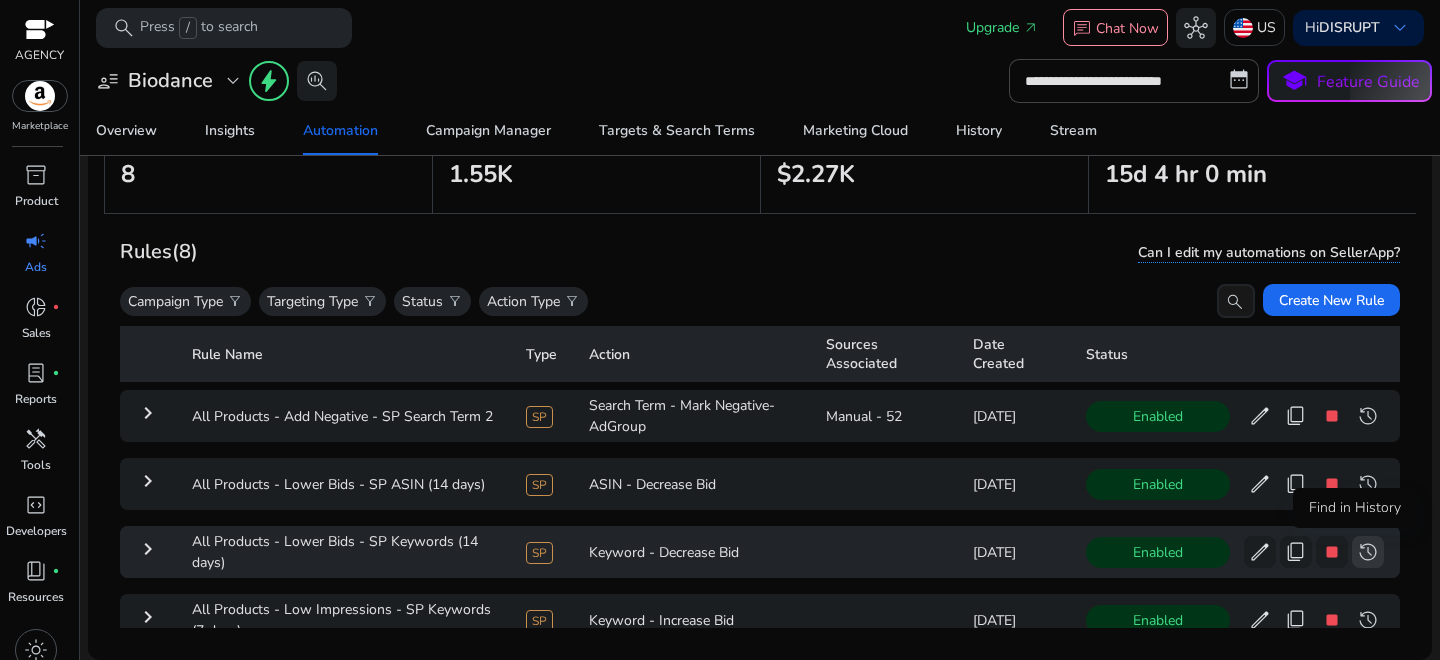 click on "history" at bounding box center (1368, 552) 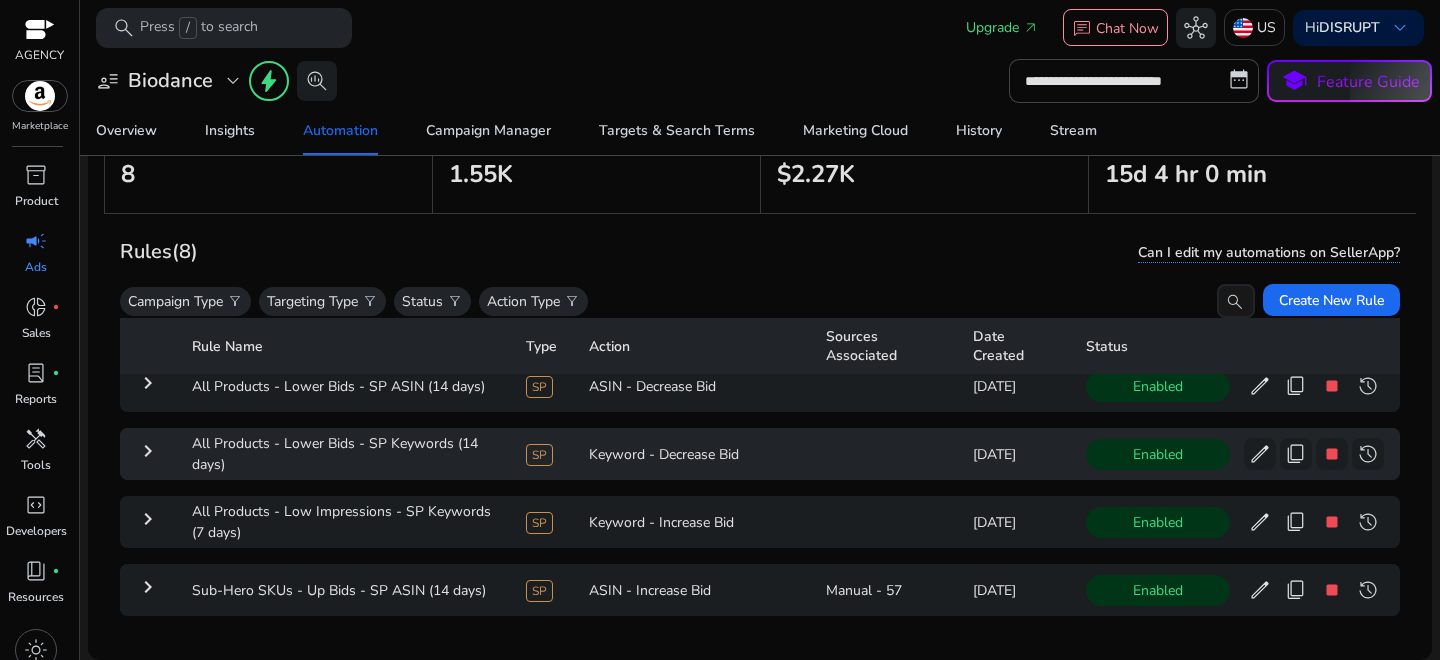 scroll, scrollTop: 121, scrollLeft: 0, axis: vertical 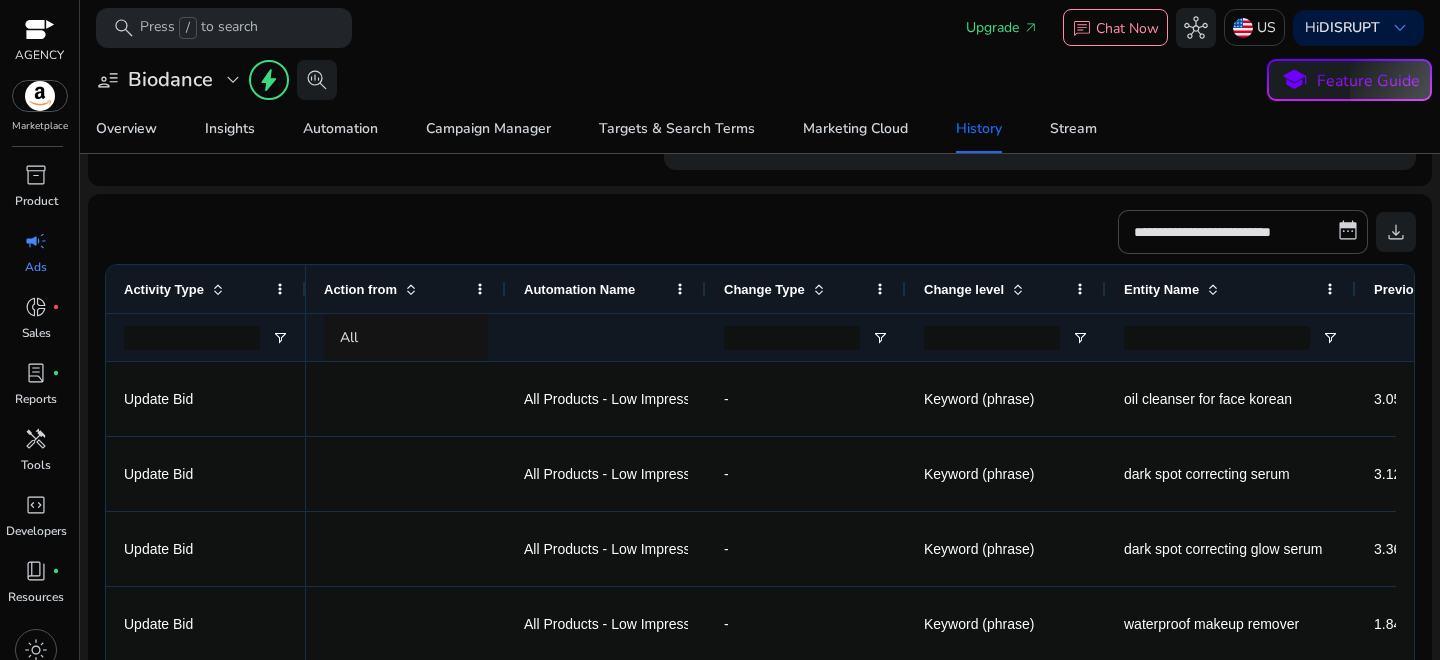 click 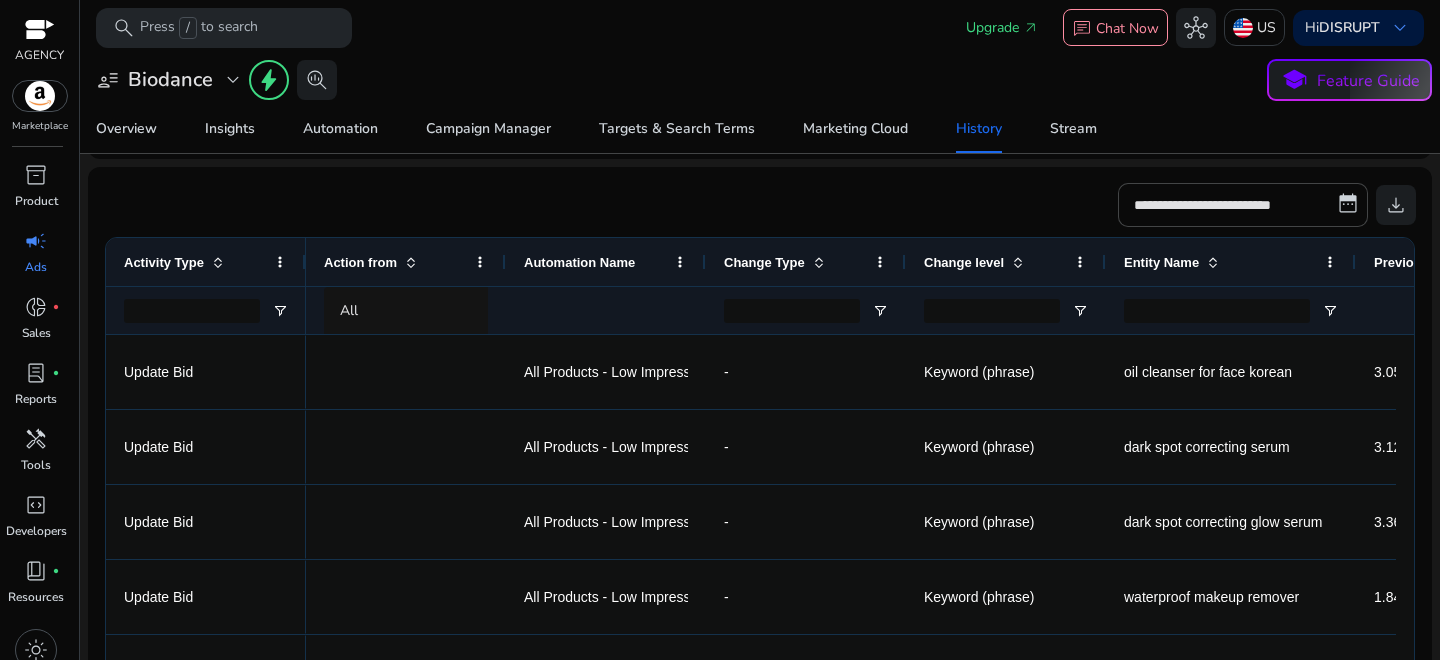 scroll, scrollTop: 344, scrollLeft: 0, axis: vertical 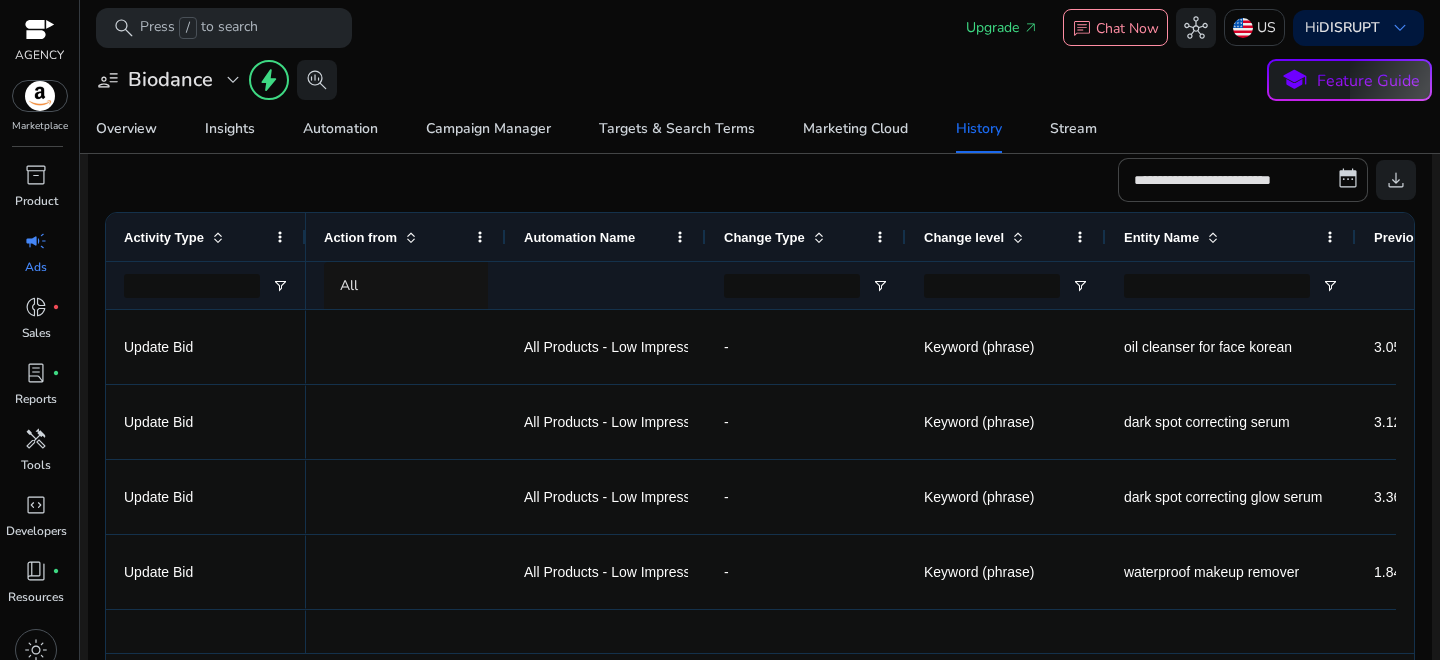 click 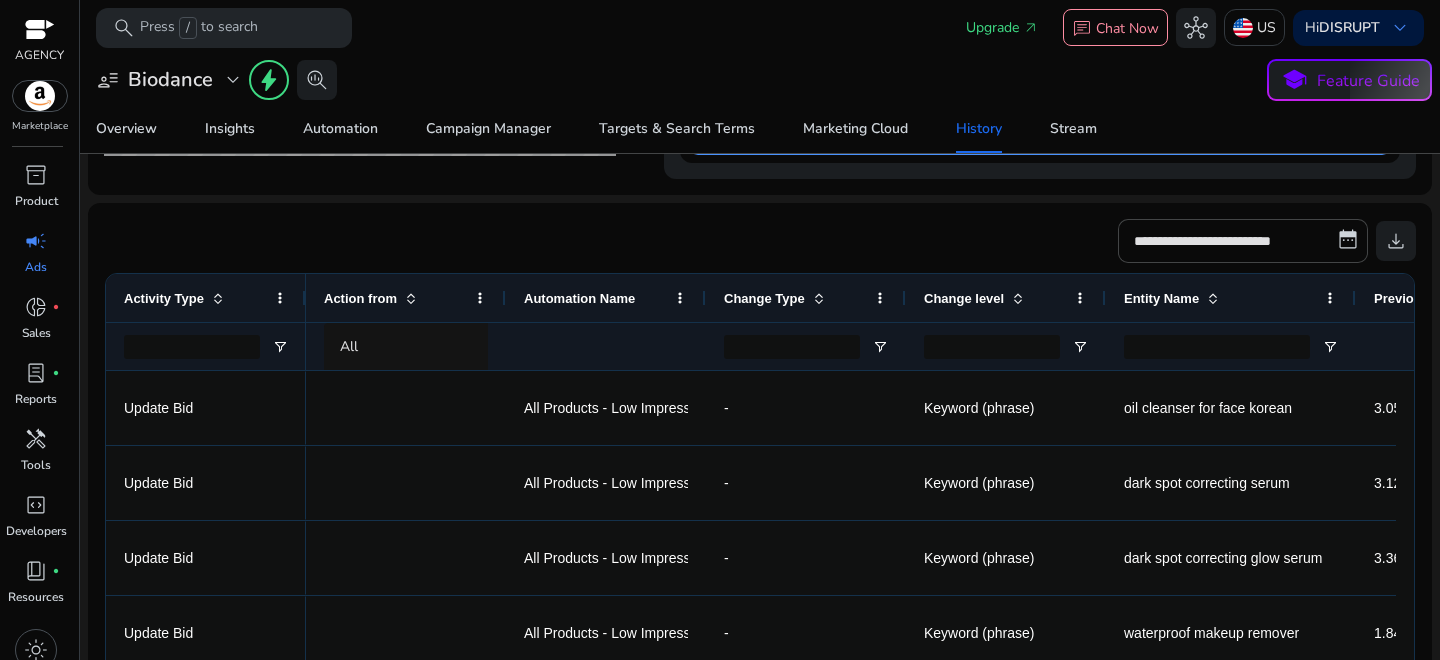scroll, scrollTop: 269, scrollLeft: 0, axis: vertical 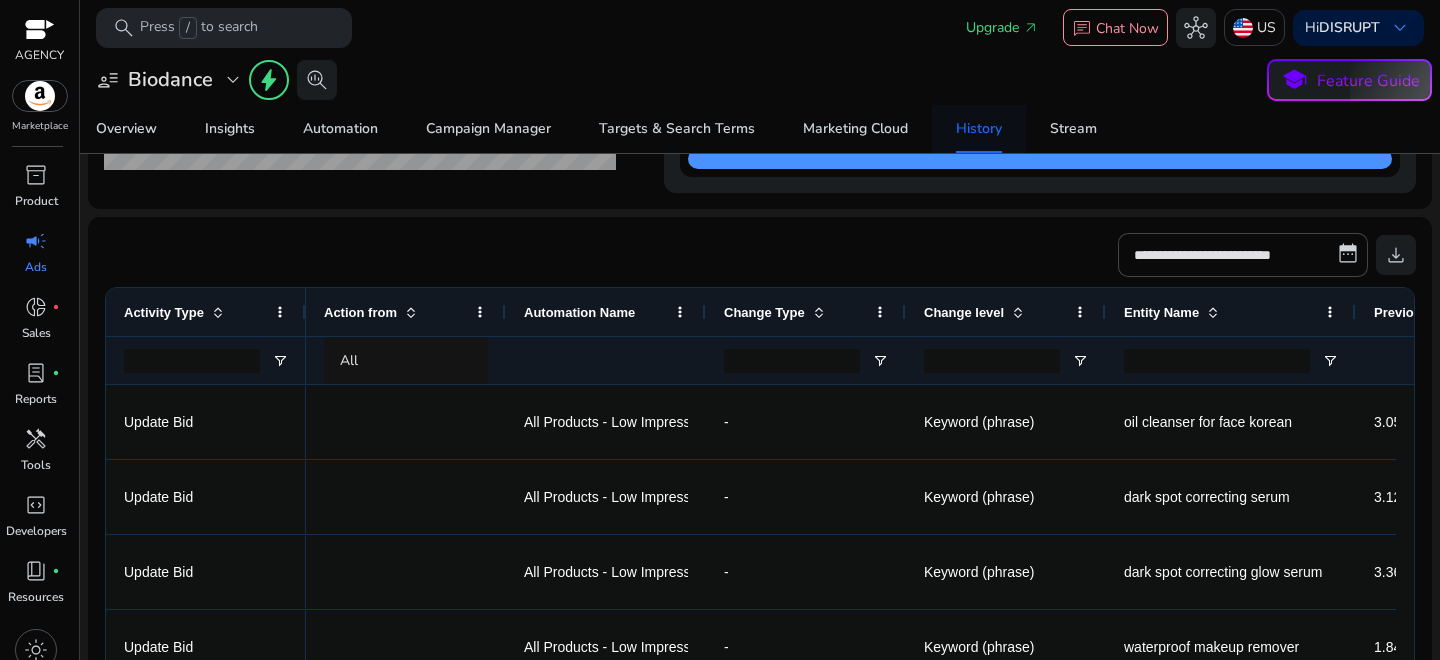 click on "History" at bounding box center (979, 129) 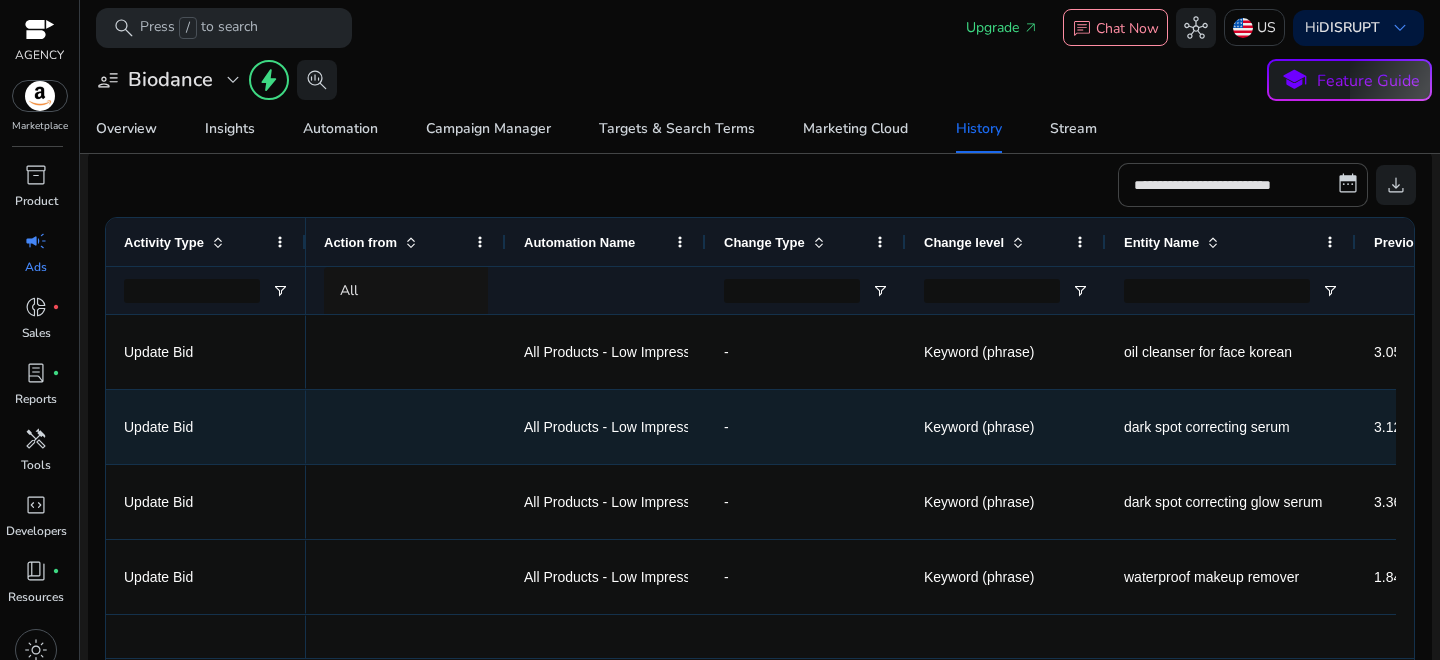 scroll, scrollTop: 311, scrollLeft: 0, axis: vertical 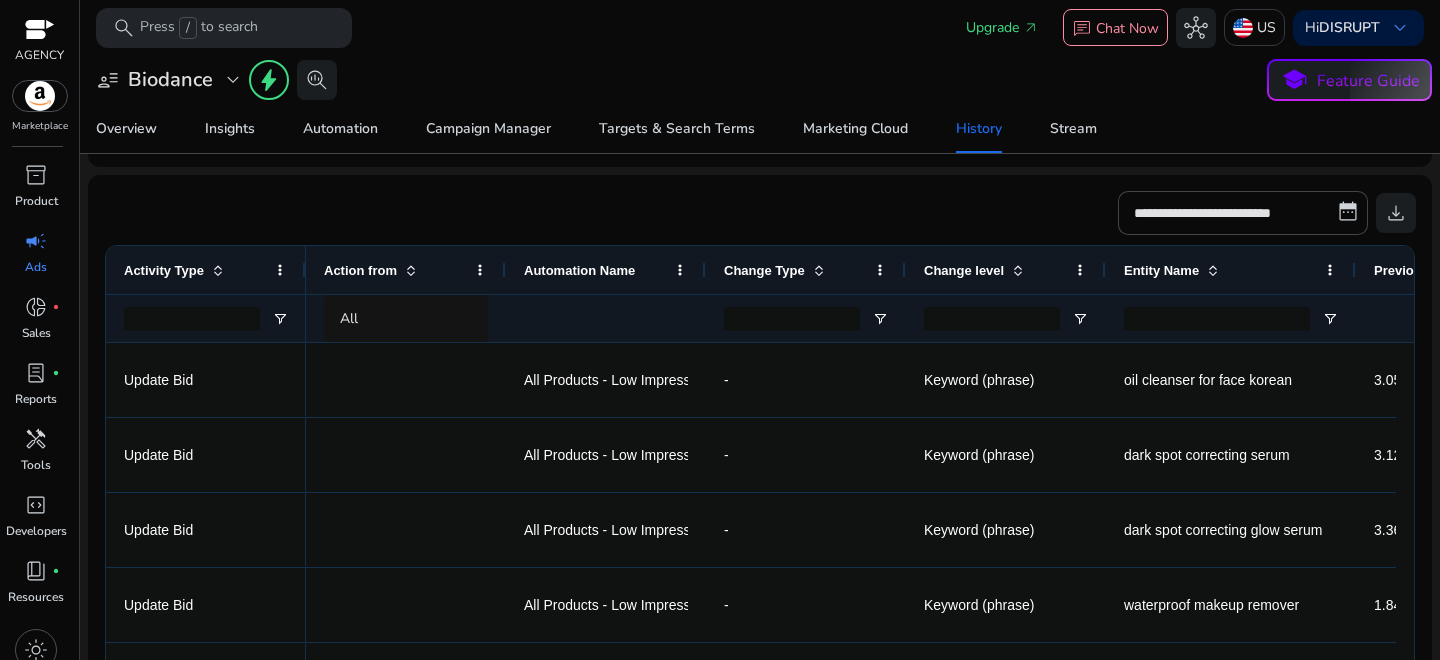 click 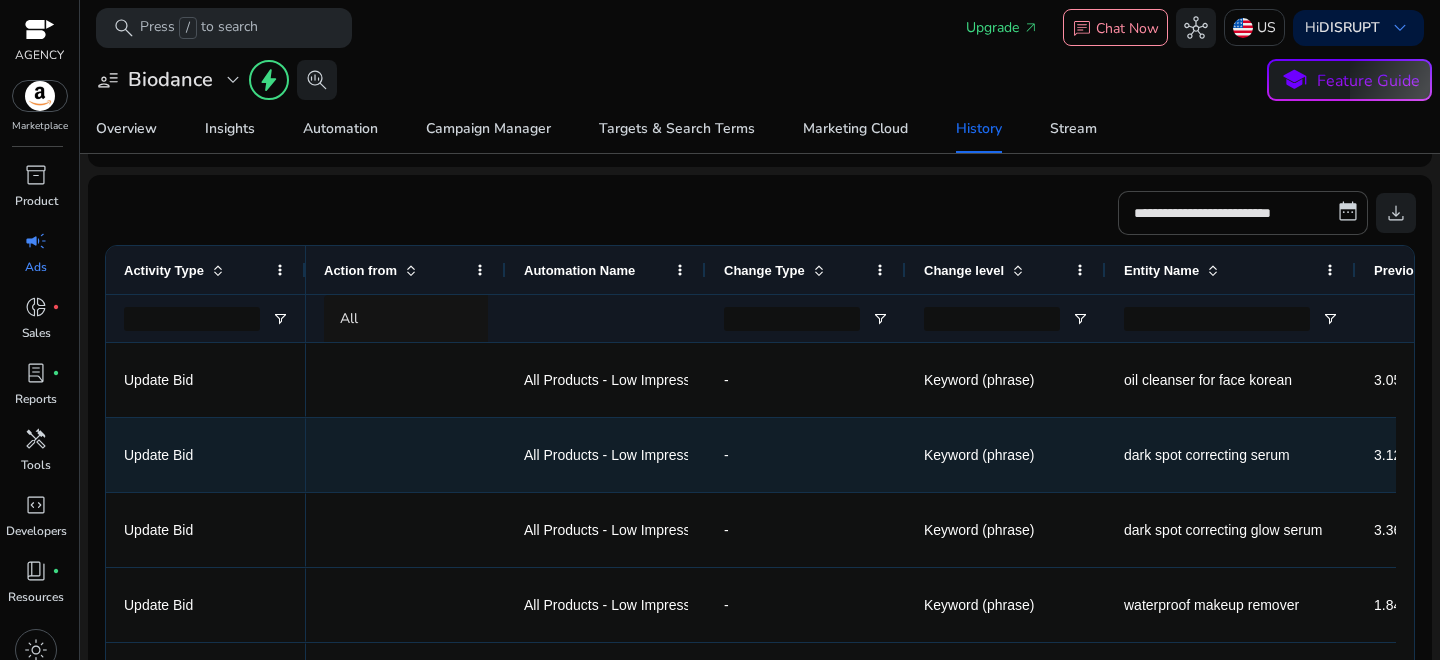 scroll, scrollTop: 15, scrollLeft: 0, axis: vertical 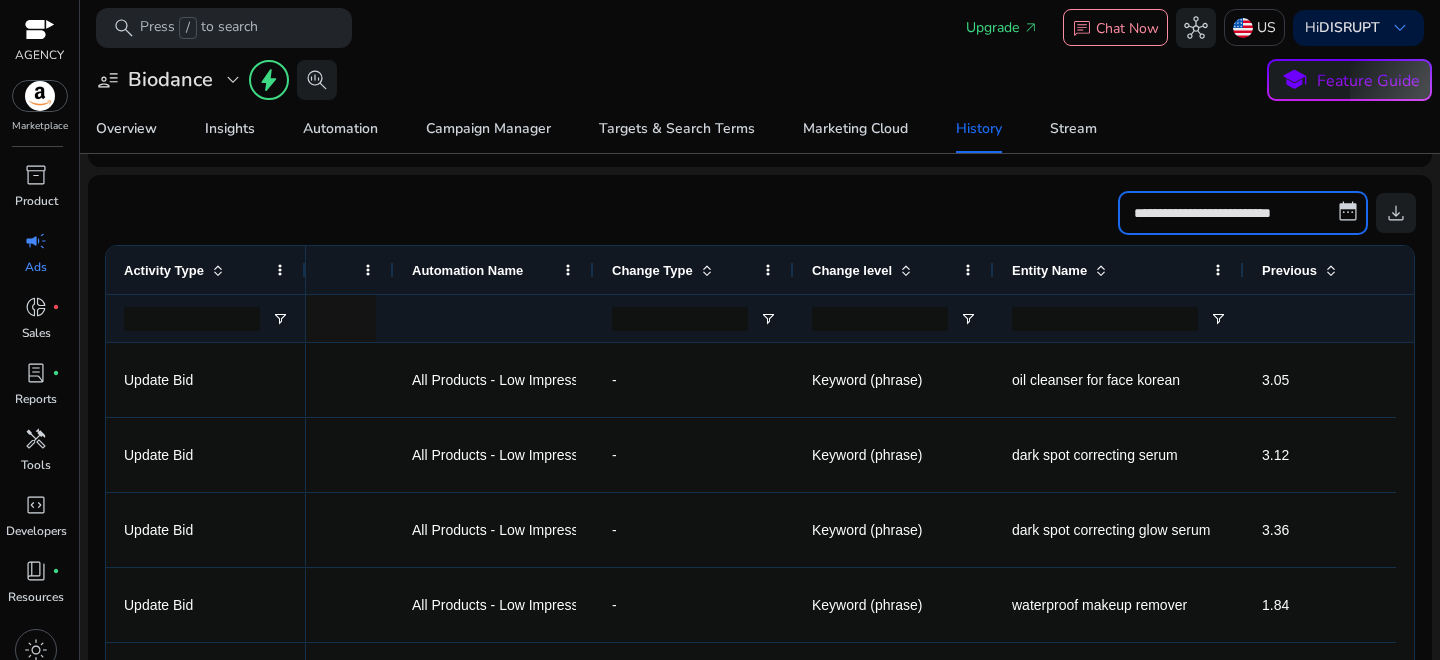 click on "**********" at bounding box center [1243, 213] 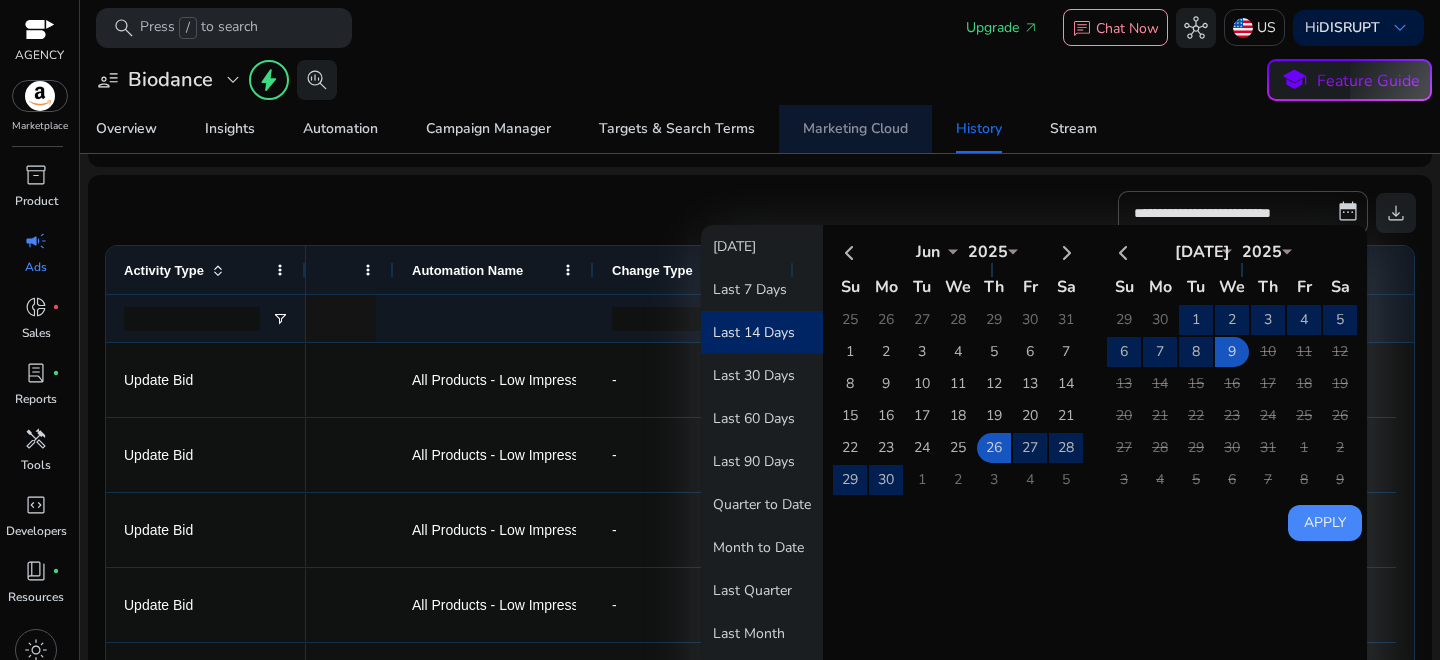 click on "Marketing Cloud" at bounding box center (855, 129) 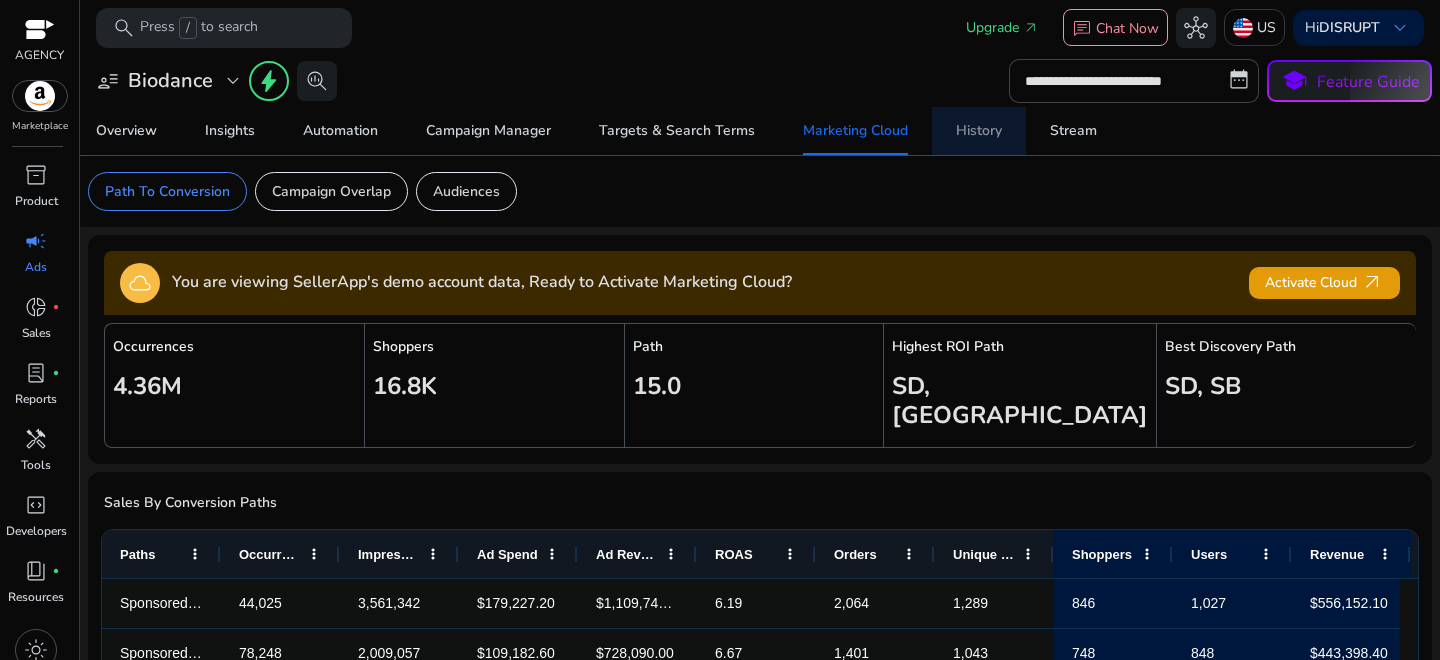 click on "History" at bounding box center [979, 131] 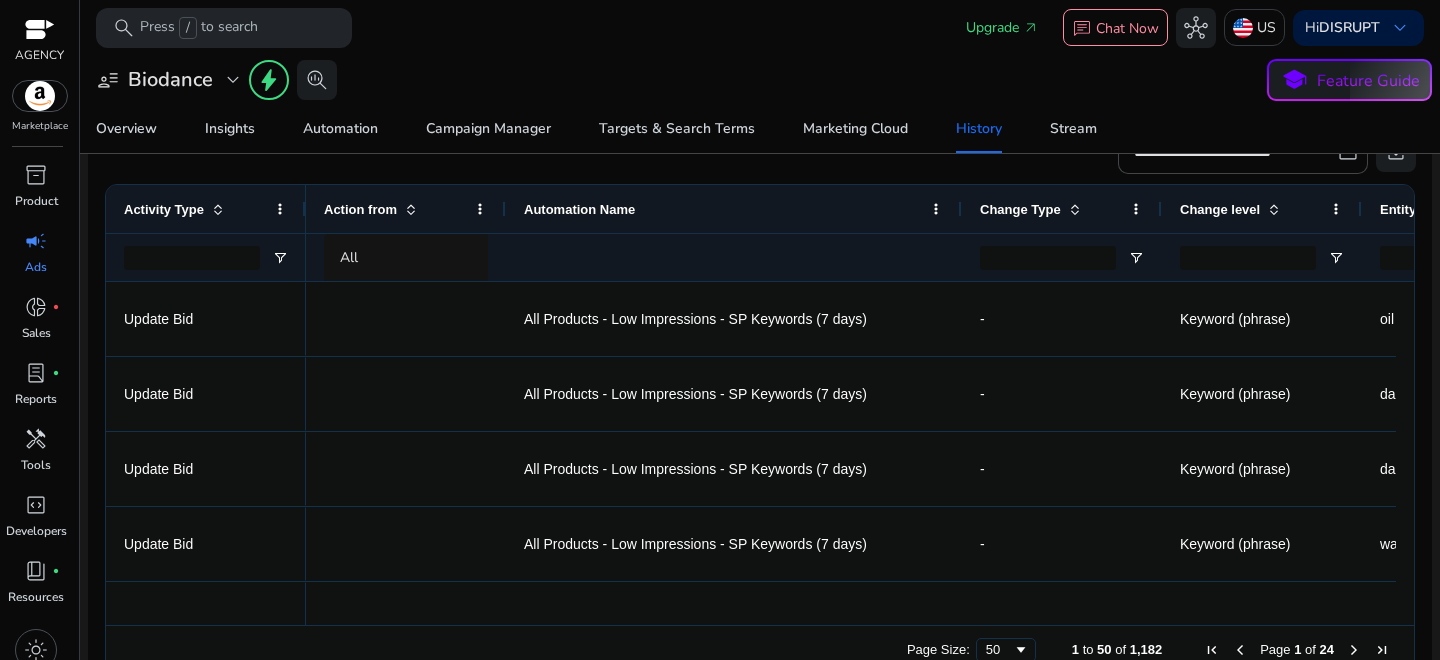 drag, startPoint x: 704, startPoint y: 213, endPoint x: 960, endPoint y: 216, distance: 256.01758 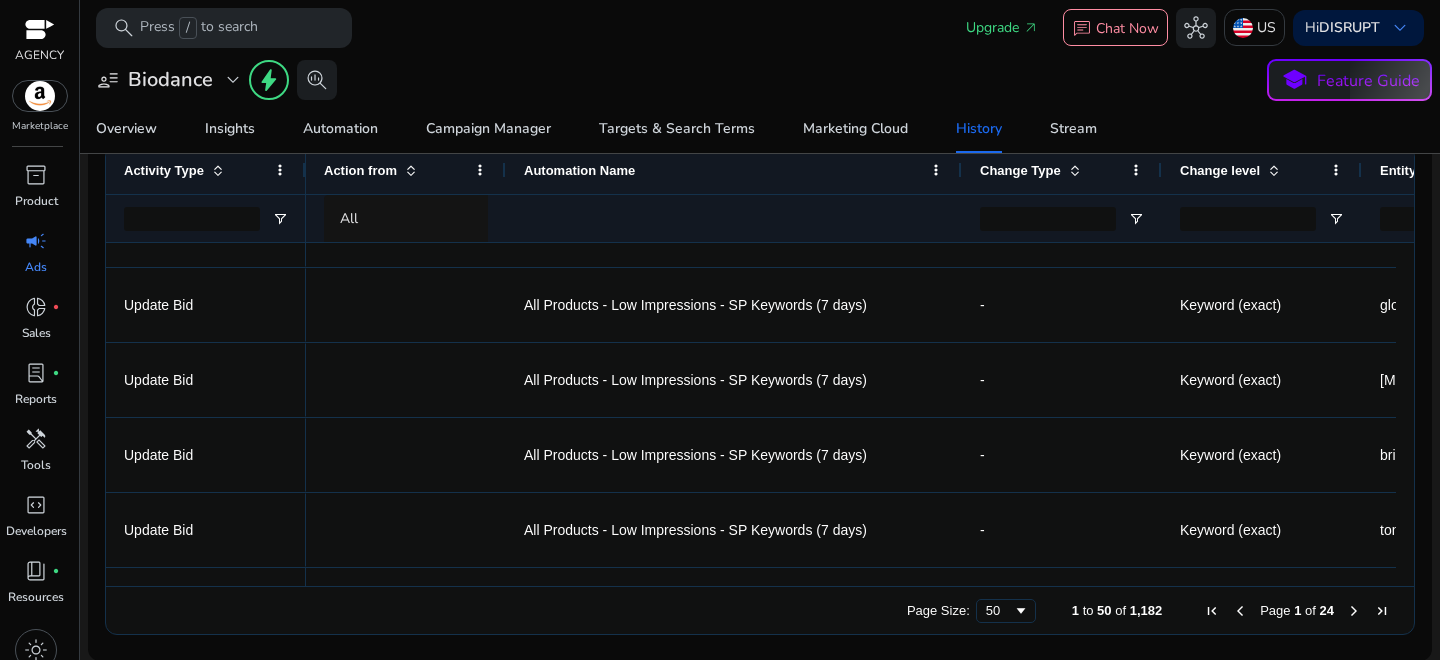 click 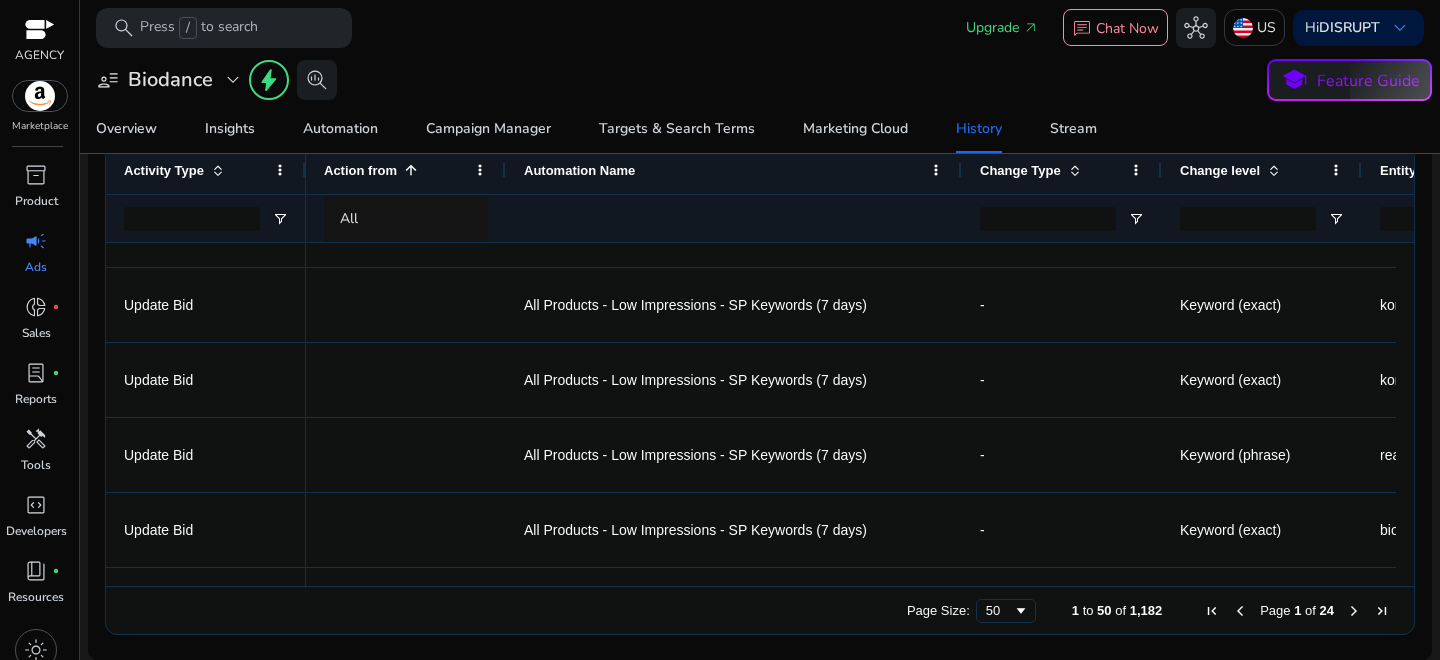 click on "Action from
1" 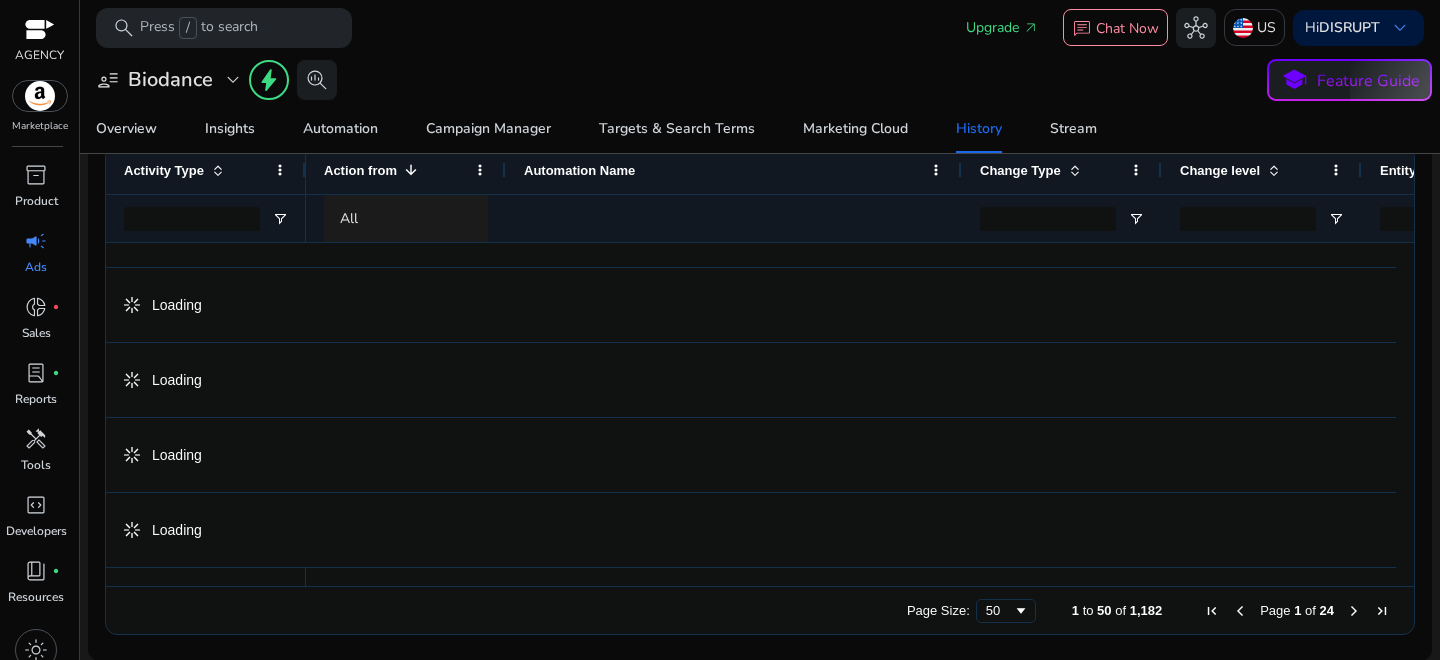 click on "All" at bounding box center [424, 219] 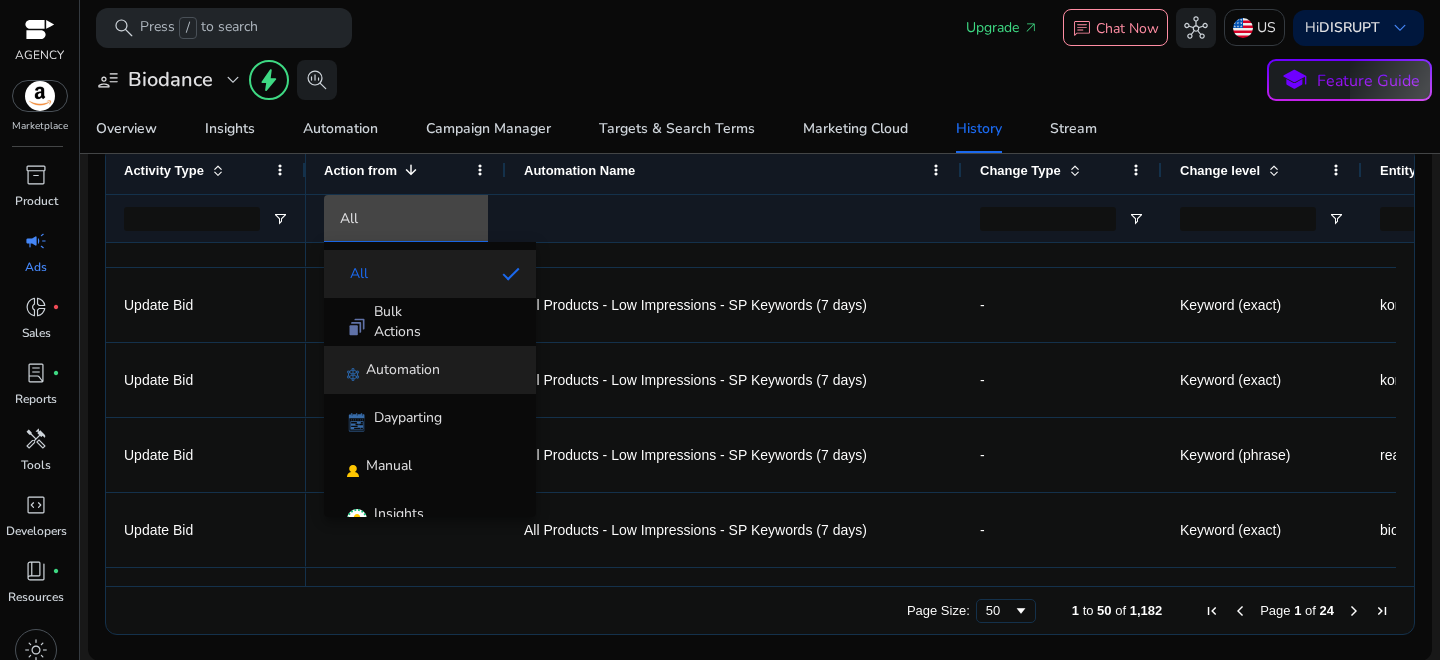 click on "Automation" at bounding box center (403, 370) 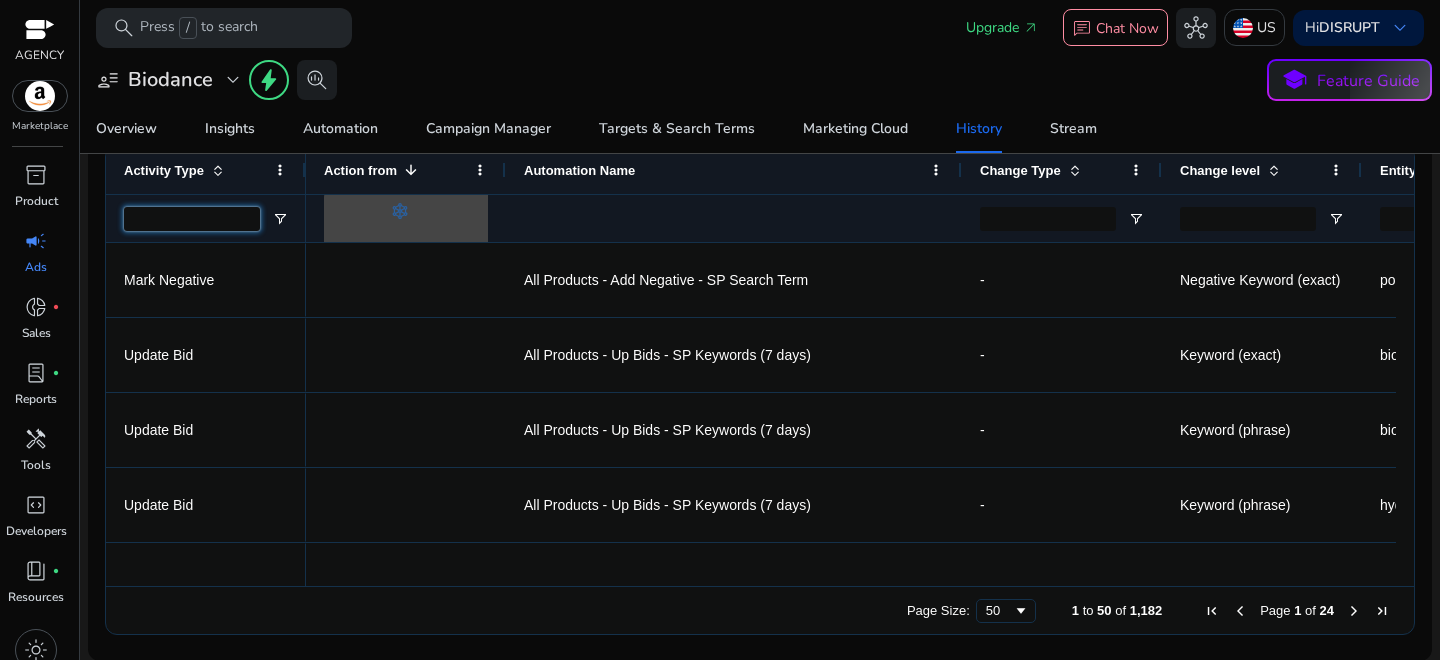 click at bounding box center [192, 219] 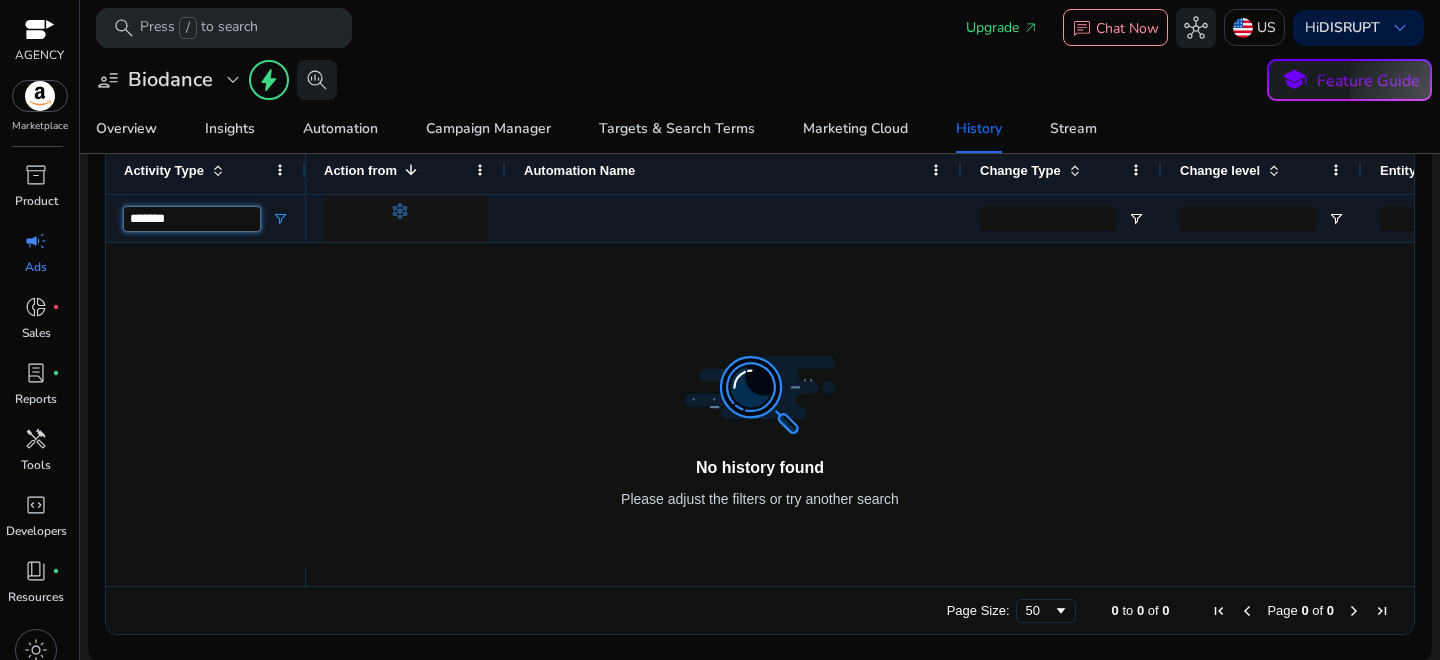 type on "********" 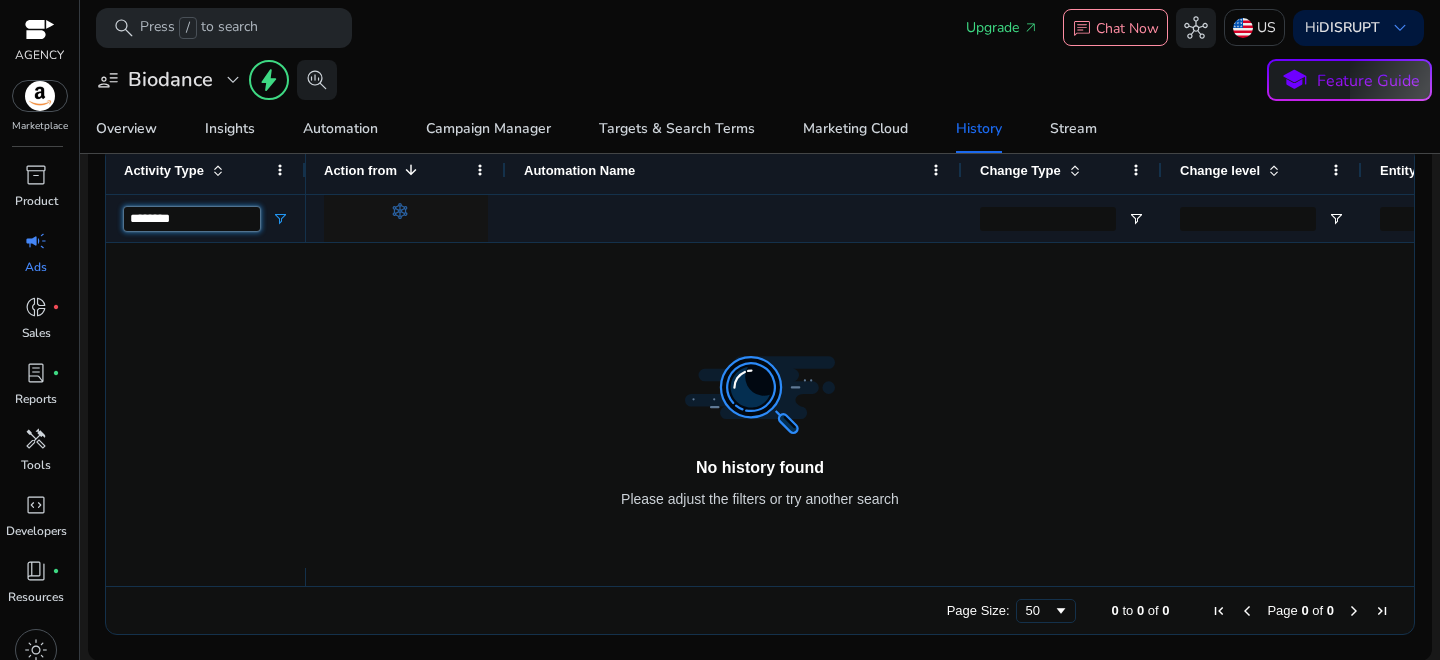 type 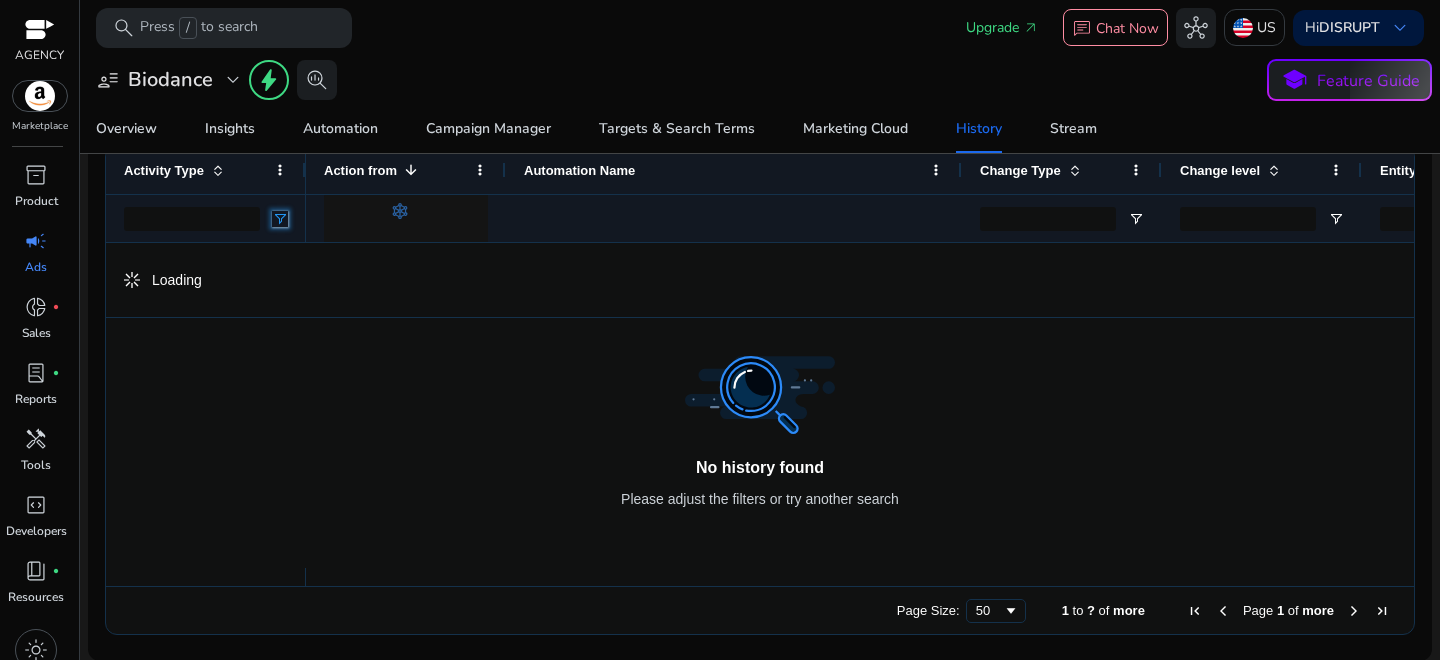 click 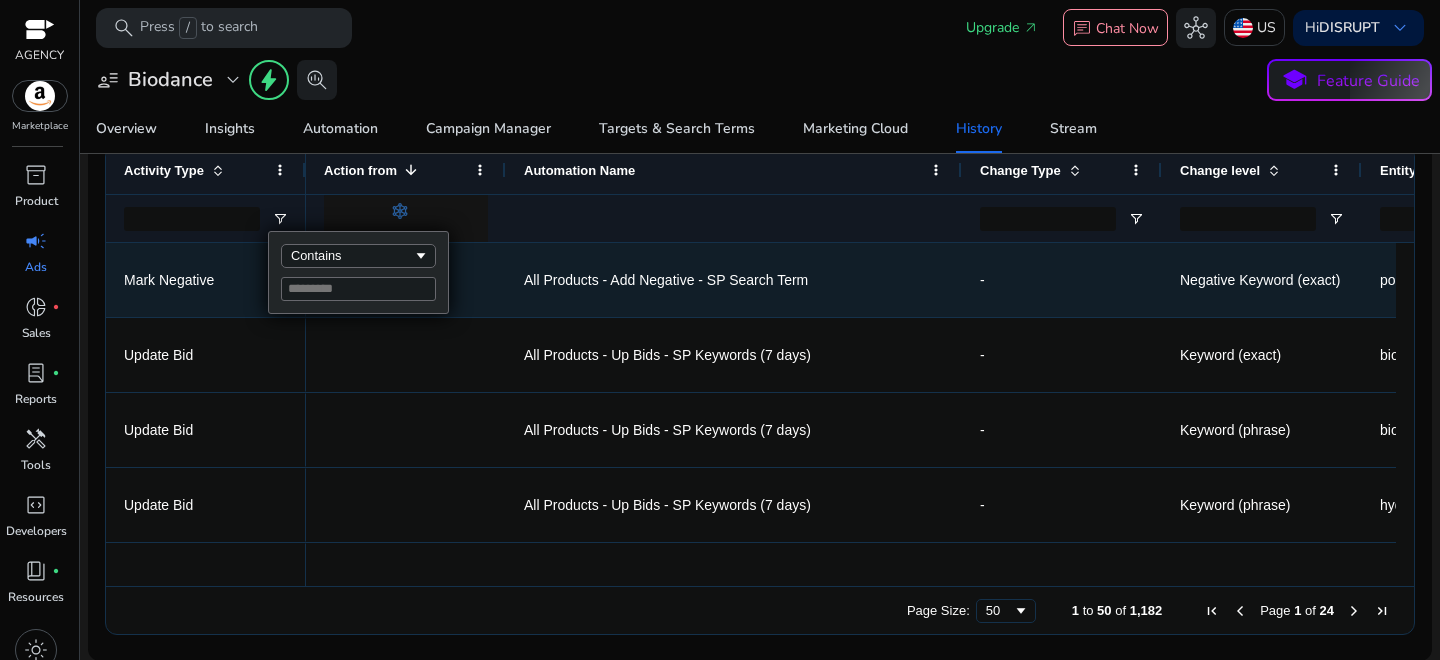 click on "Mark Negative" 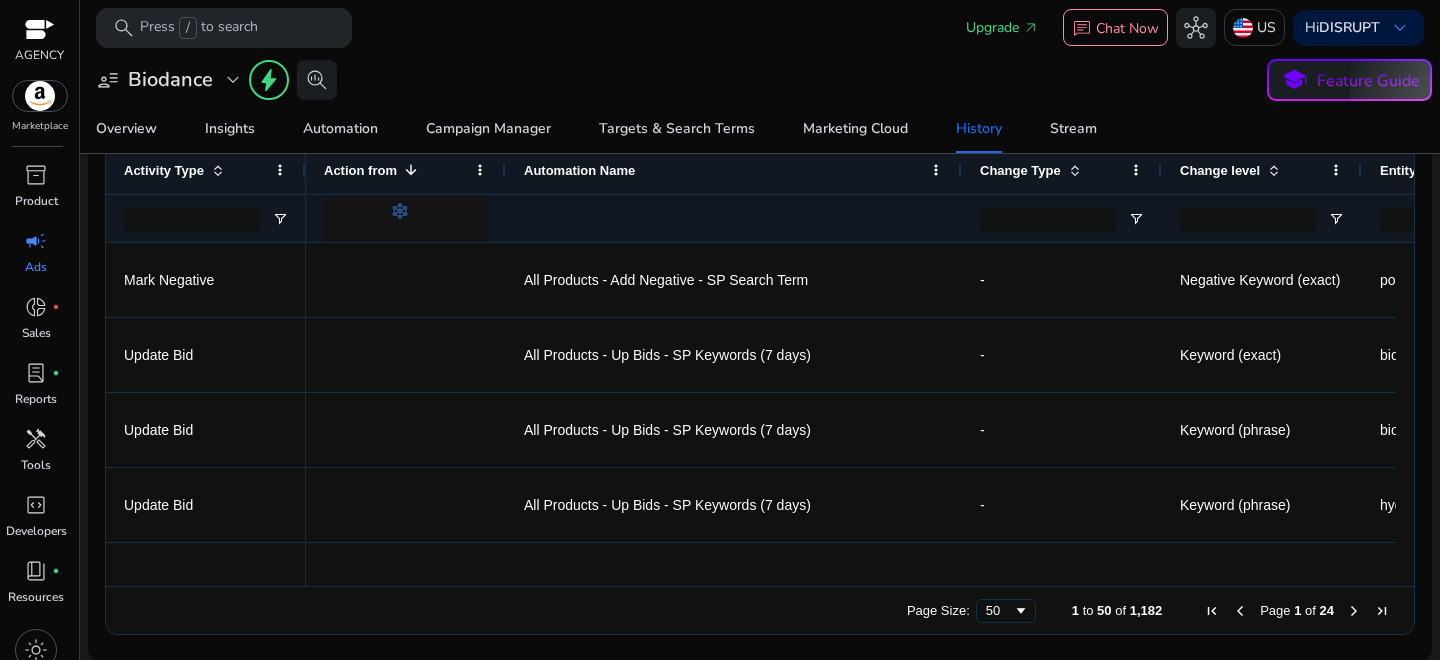 click on "**********" 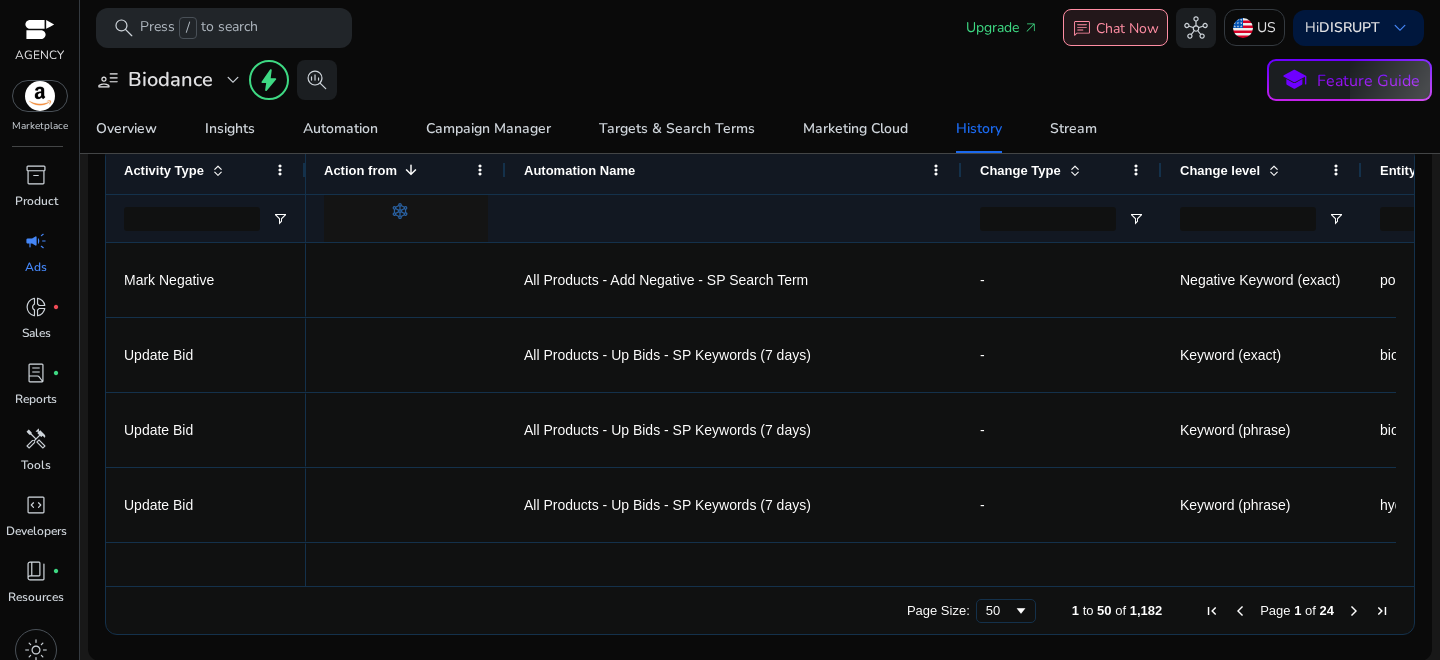 click on "Chat Now" at bounding box center (1127, 28) 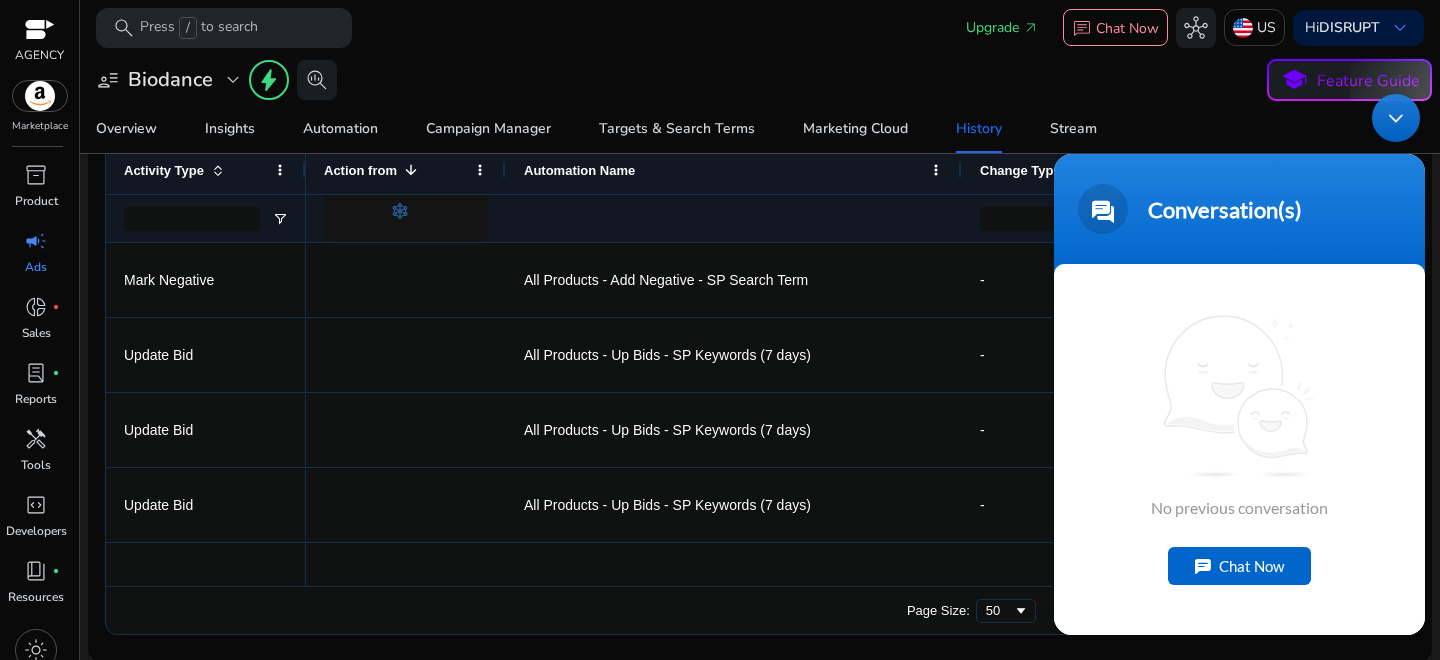click on "Chat Now" at bounding box center (1239, 566) 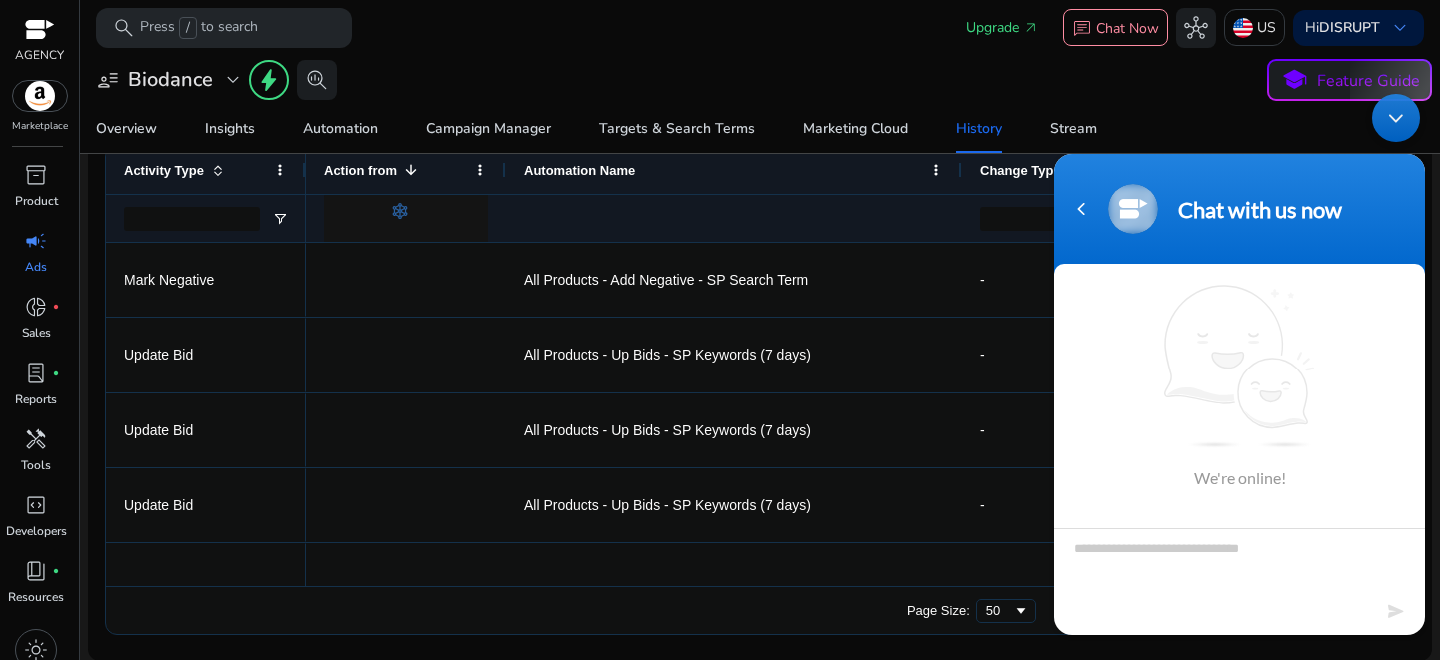 click at bounding box center (1239, 563) 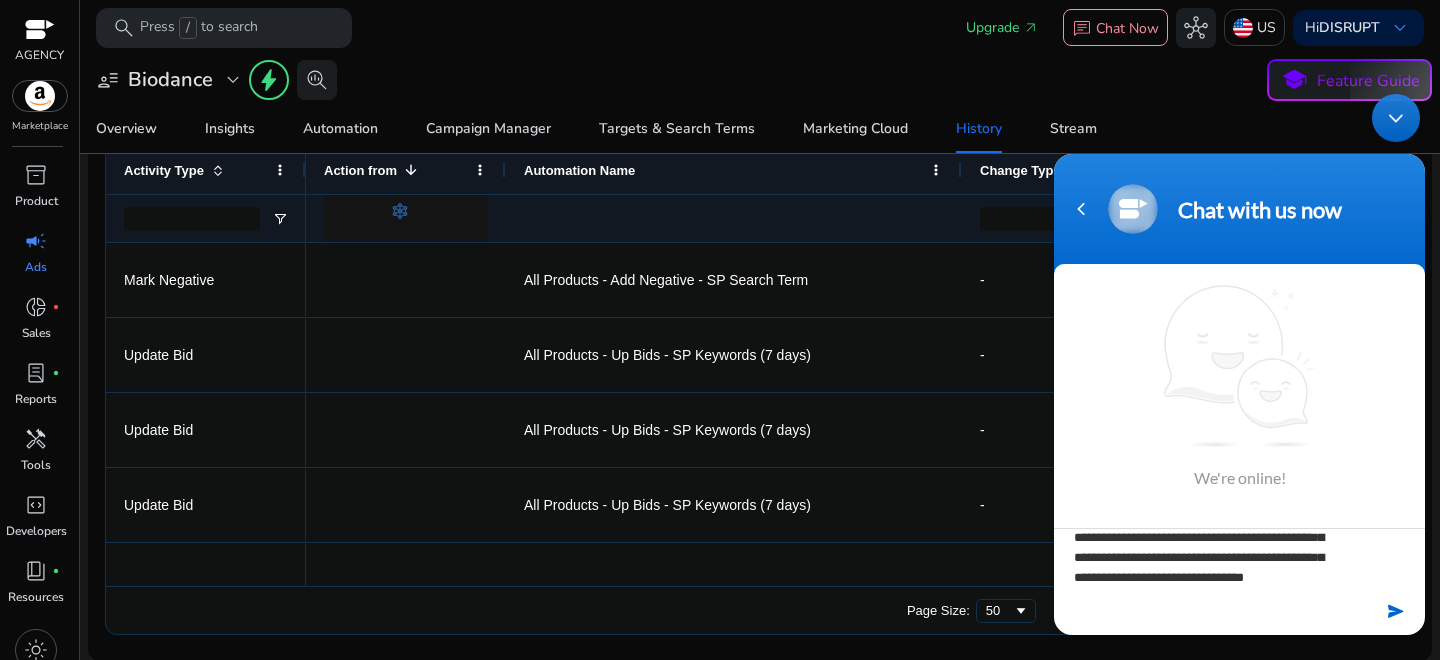 type on "**********" 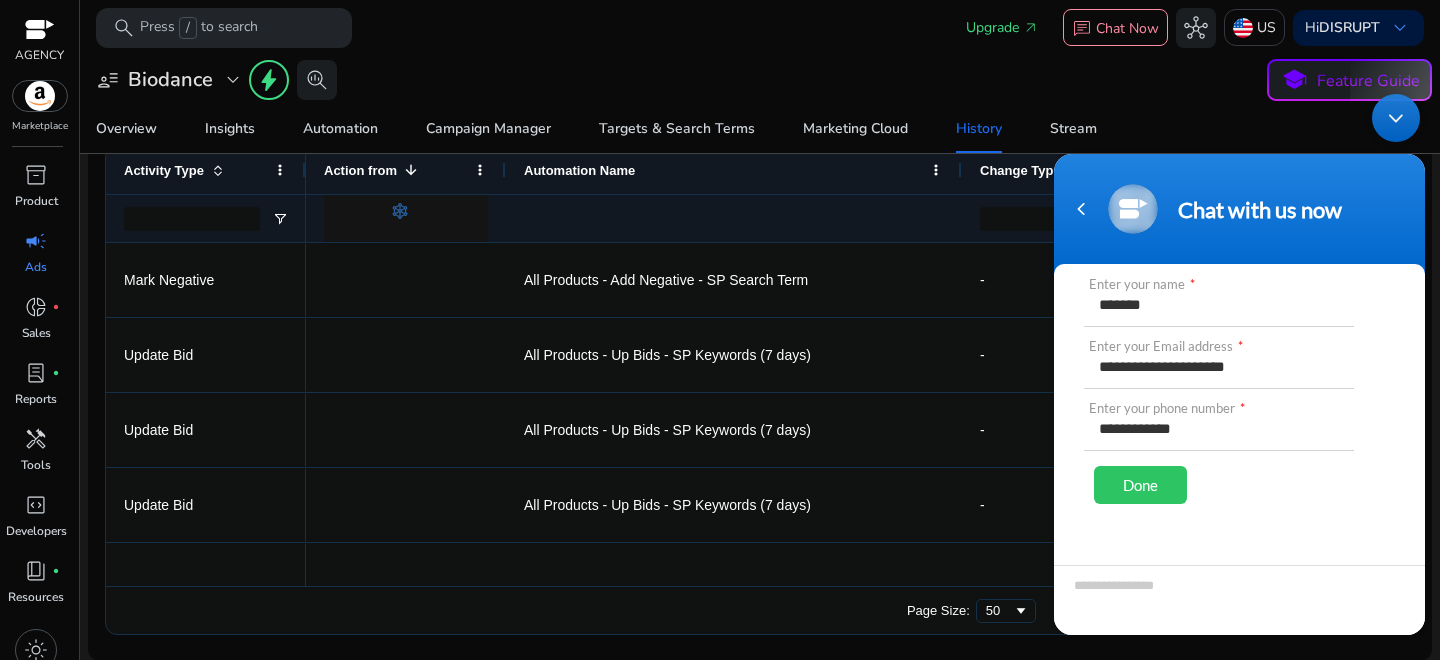 click on "Done" at bounding box center [1140, 485] 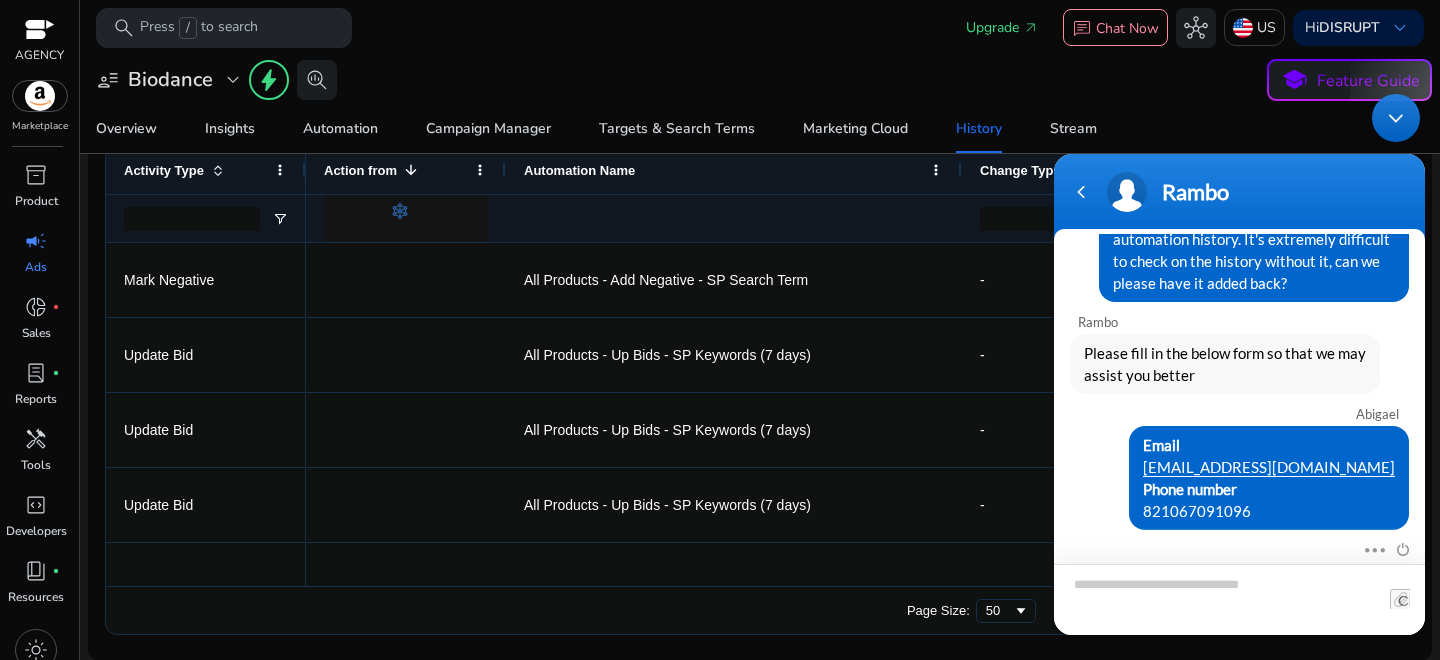 scroll, scrollTop: 197, scrollLeft: 0, axis: vertical 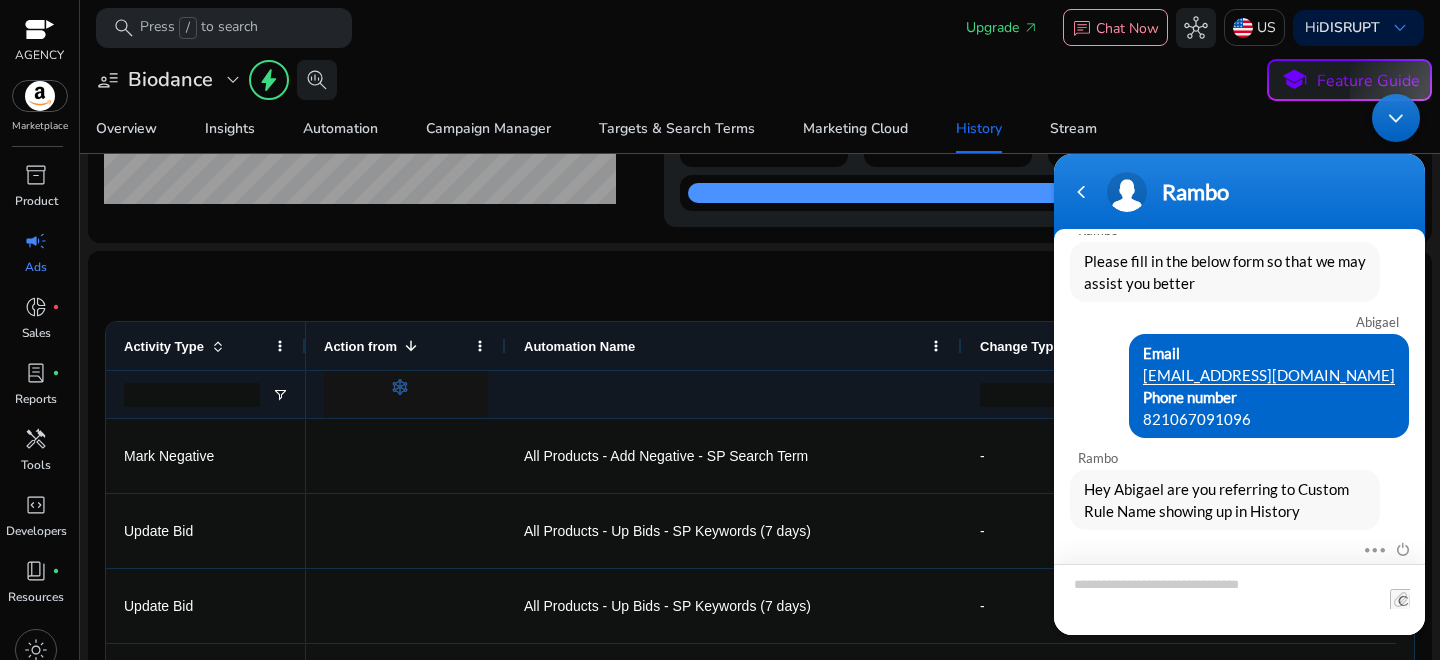 click at bounding box center [1239, 599] 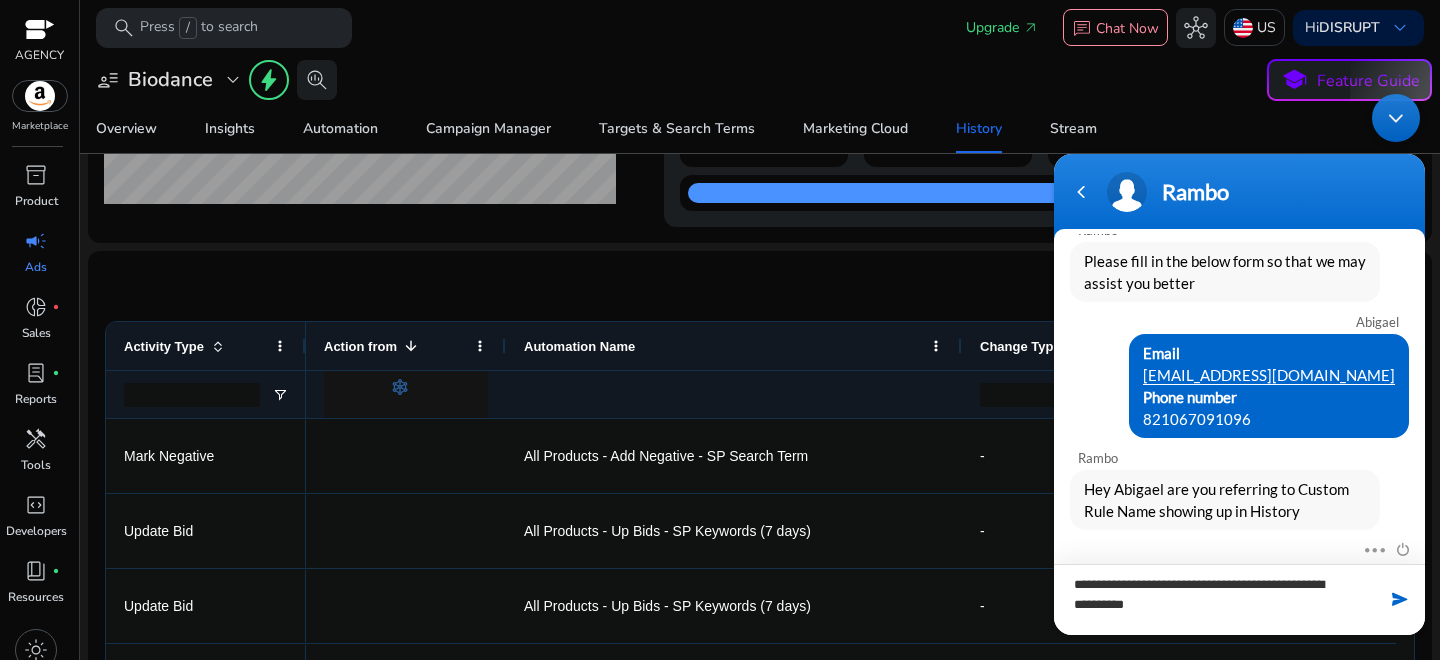 type on "**********" 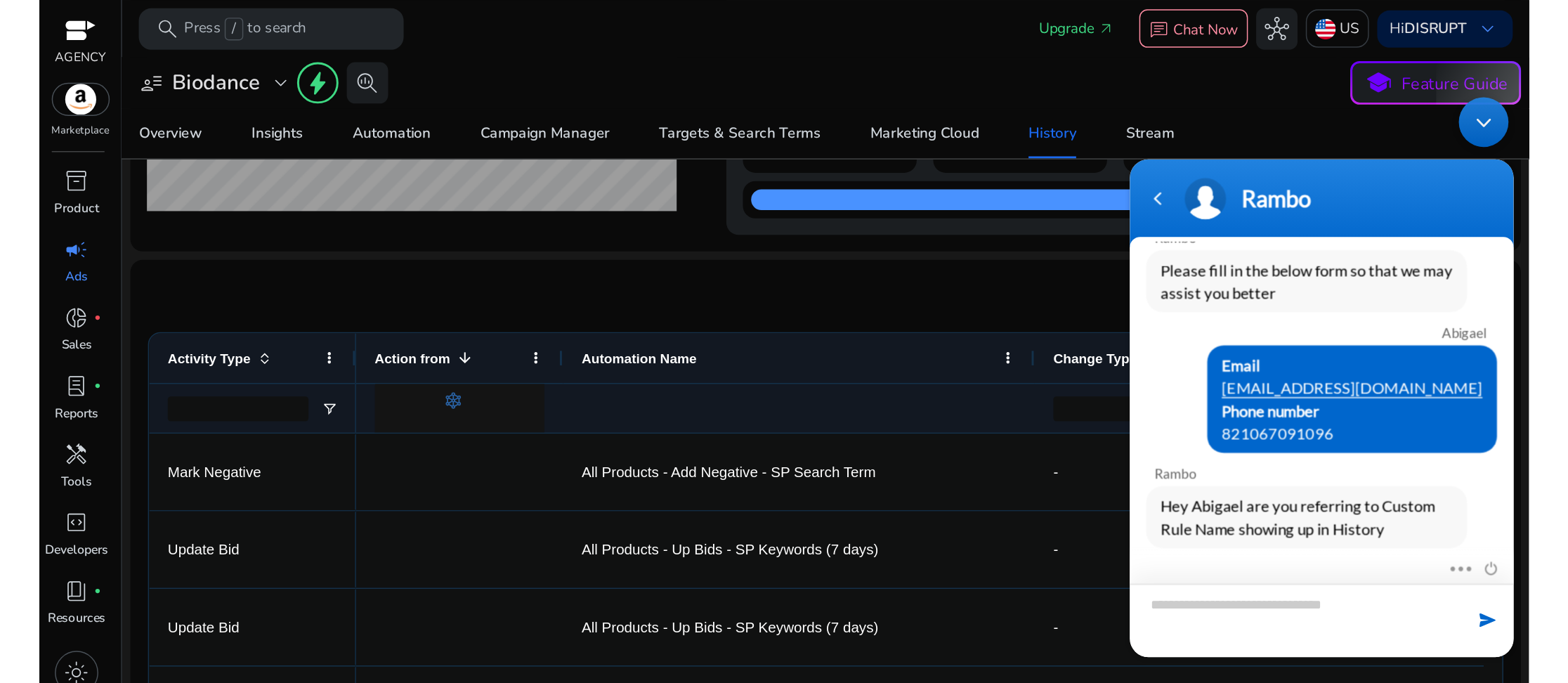 scroll, scrollTop: 202, scrollLeft: 0, axis: vertical 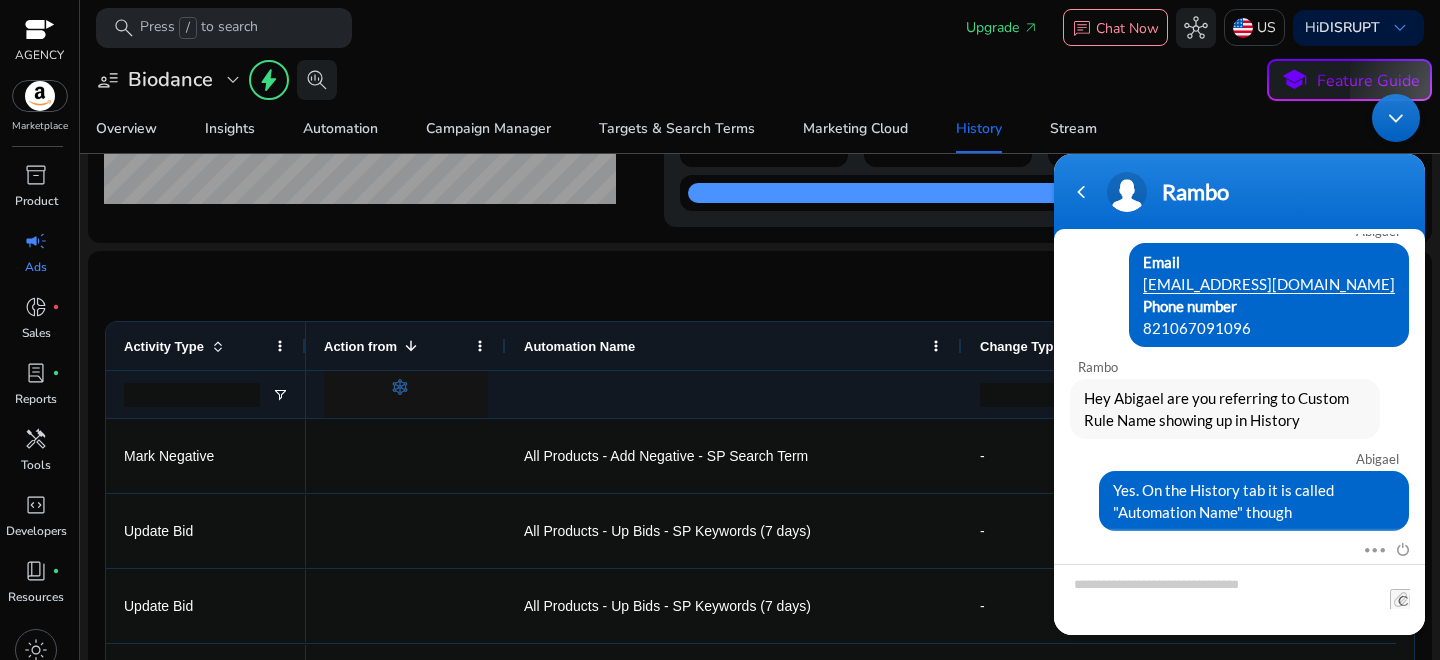 click on "**********" 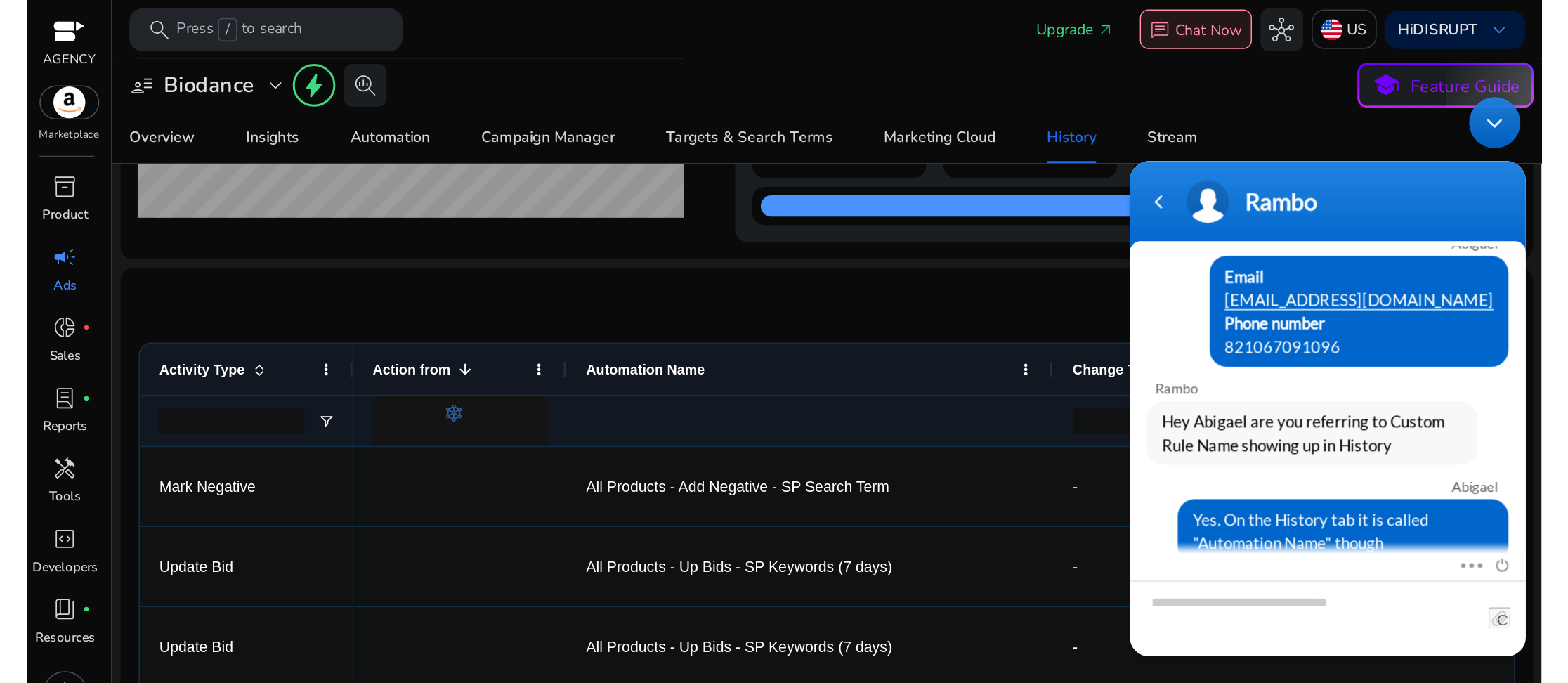 scroll, scrollTop: 56, scrollLeft: 0, axis: vertical 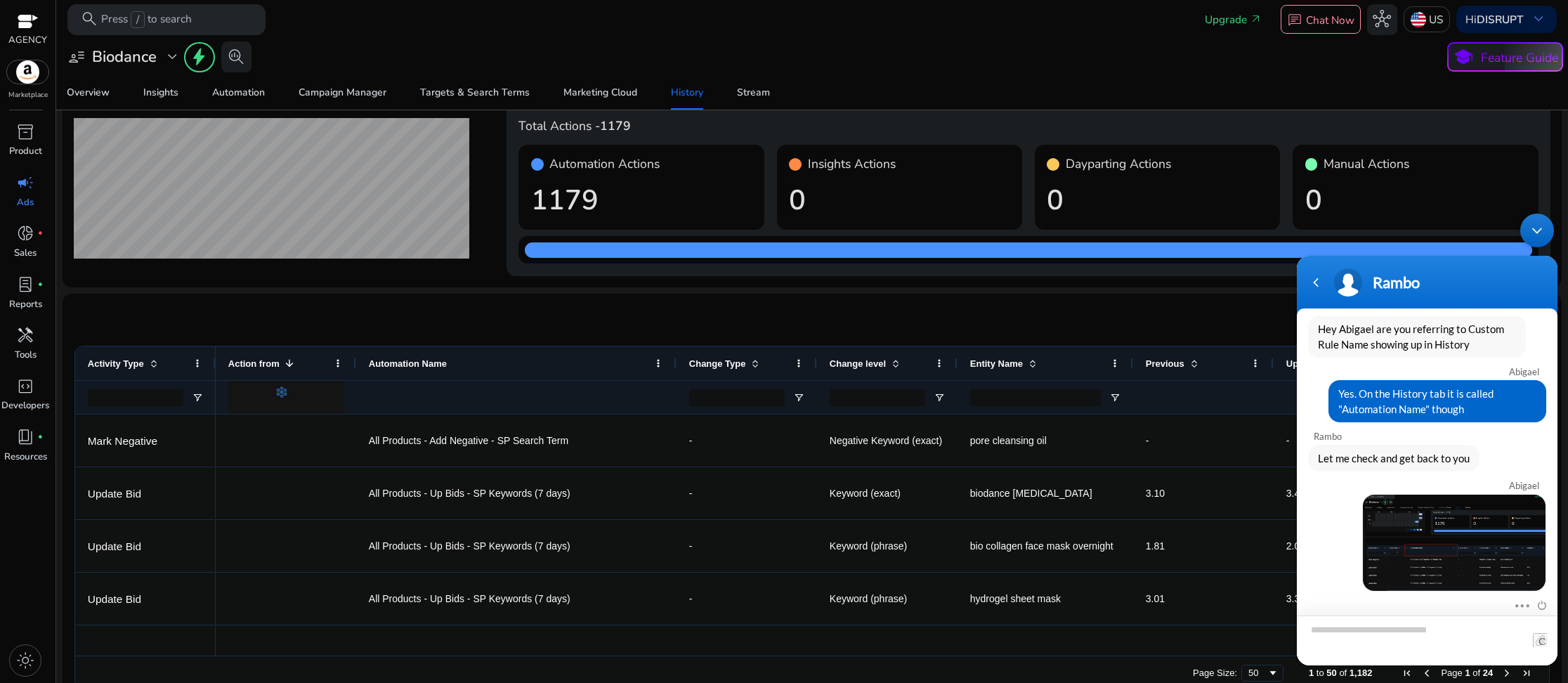 click at bounding box center (1427, 640) 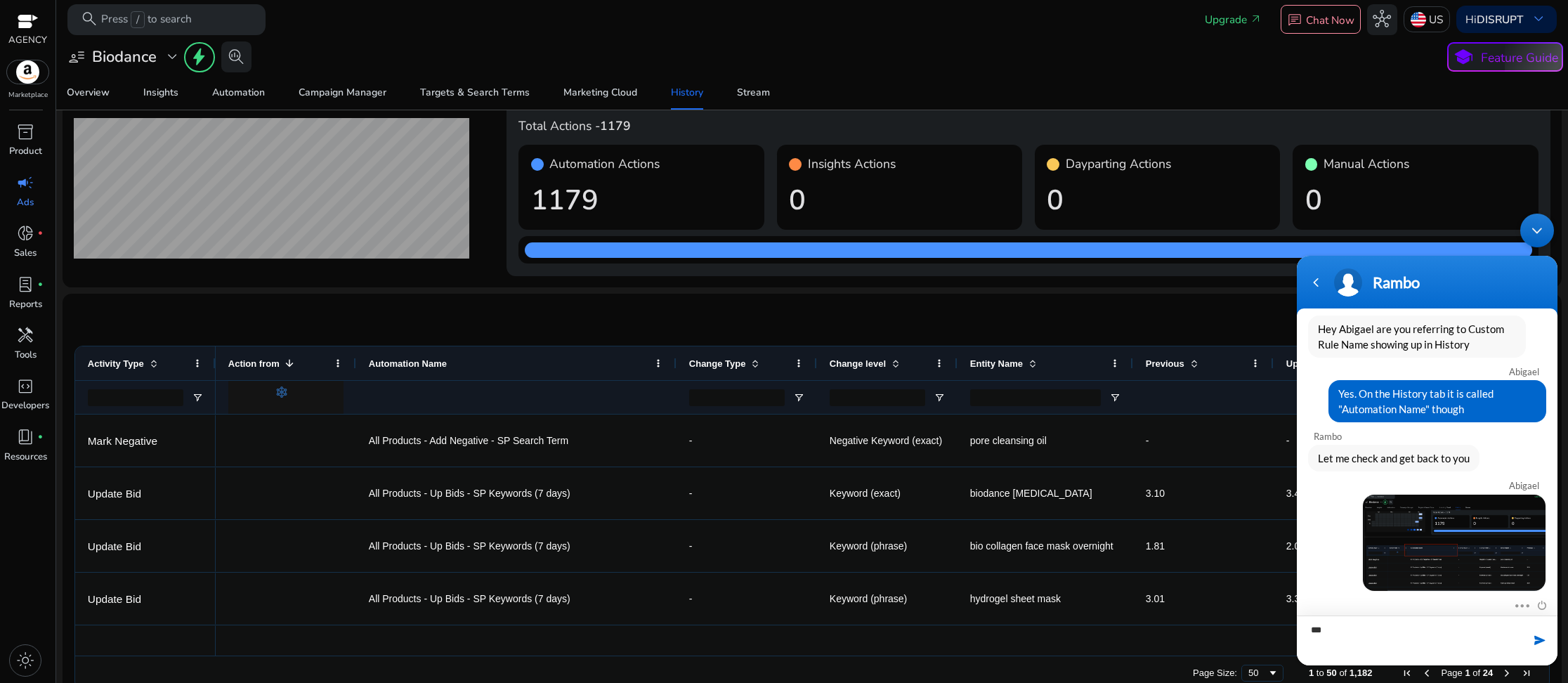 click on "***" at bounding box center (1427, 640) 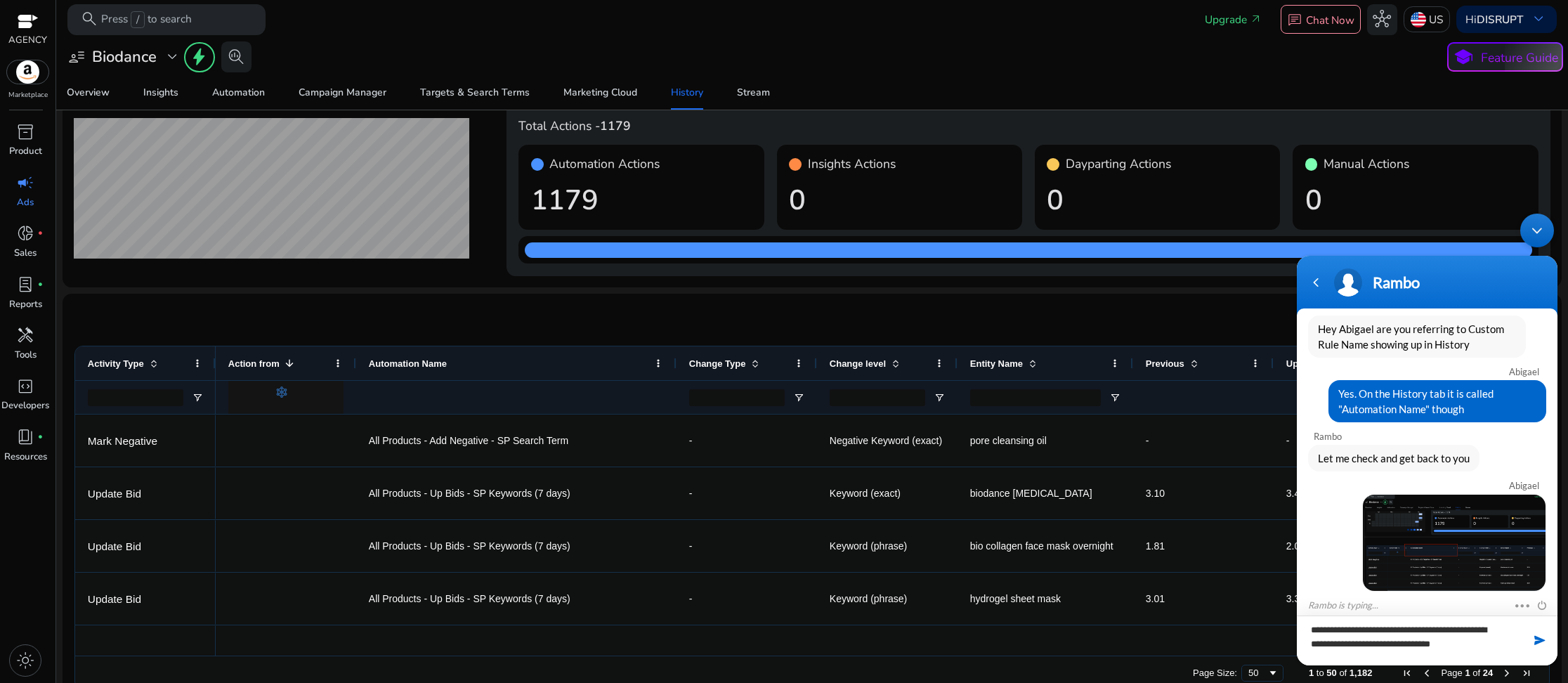 type on "**********" 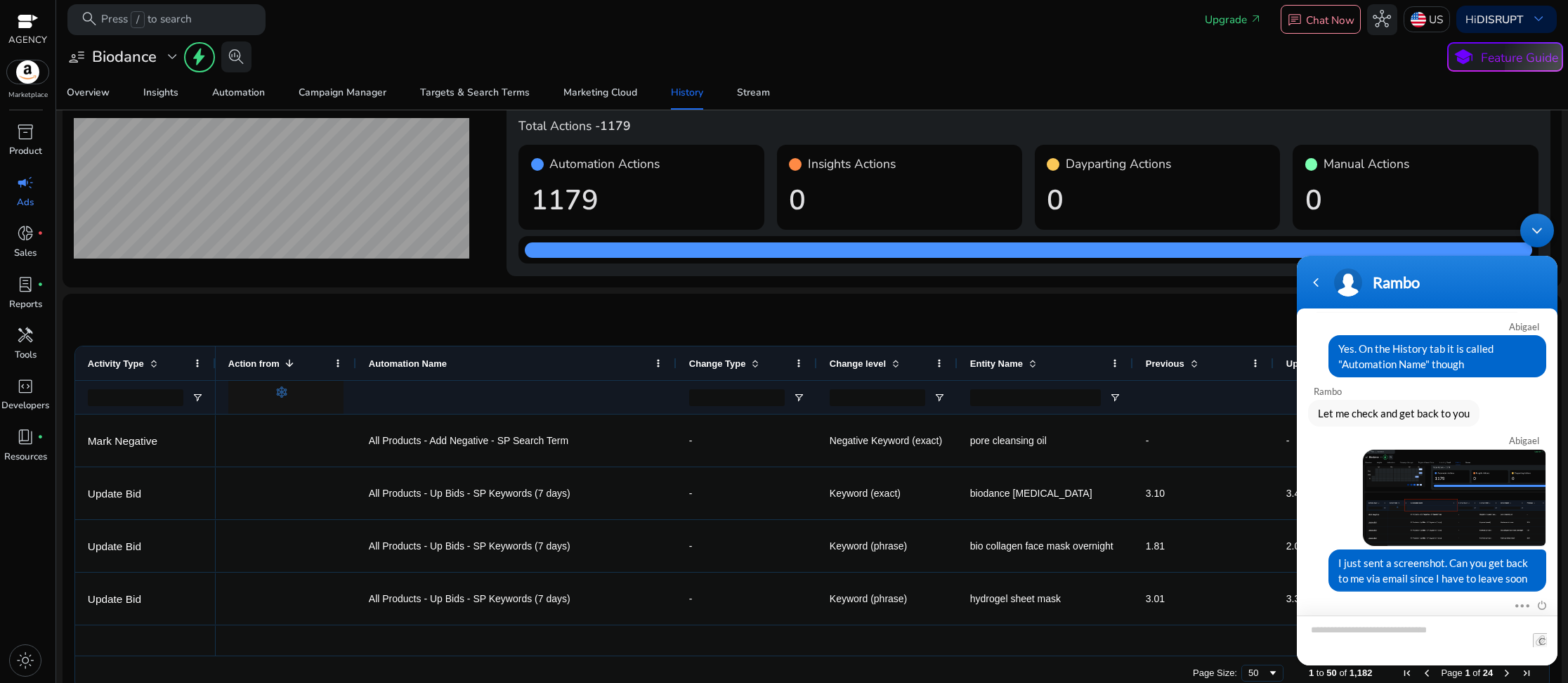 scroll, scrollTop: 395, scrollLeft: 0, axis: vertical 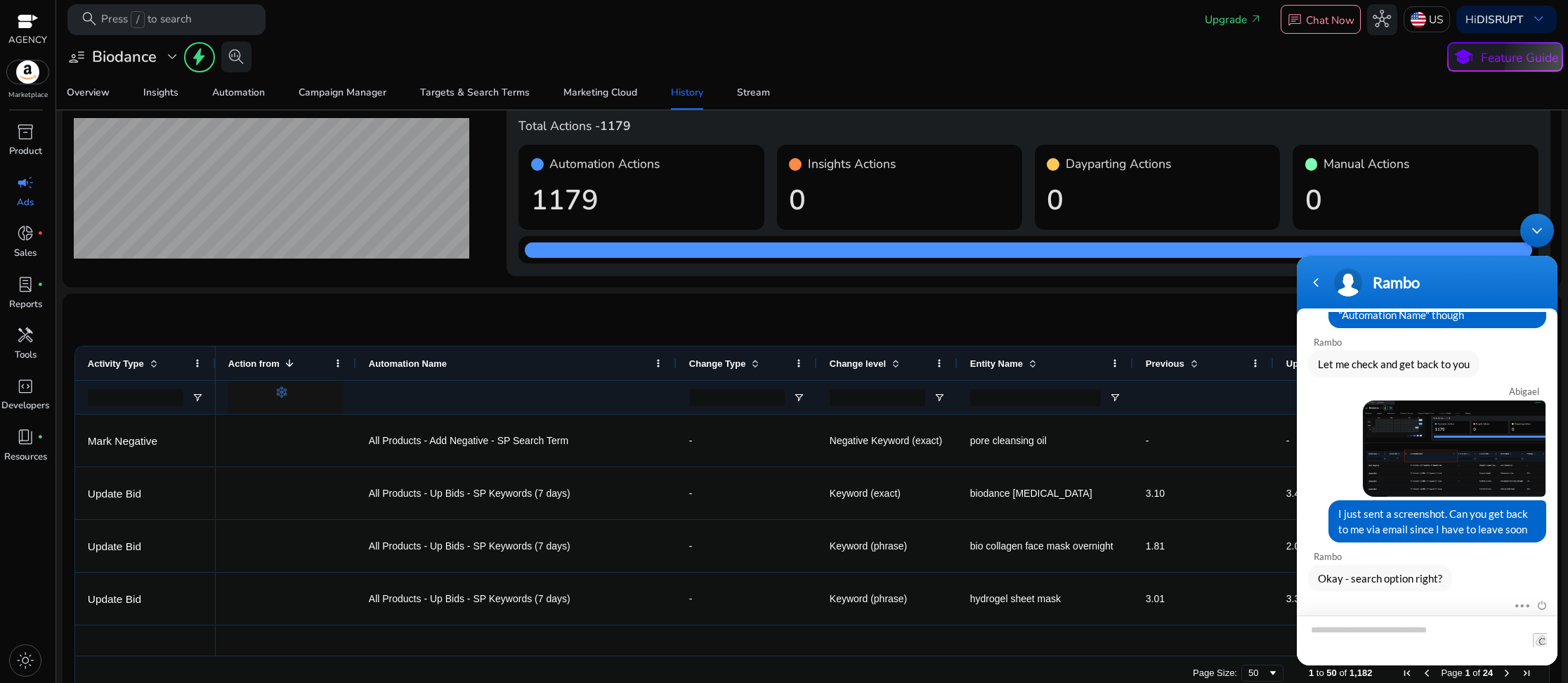 click at bounding box center [1427, 640] 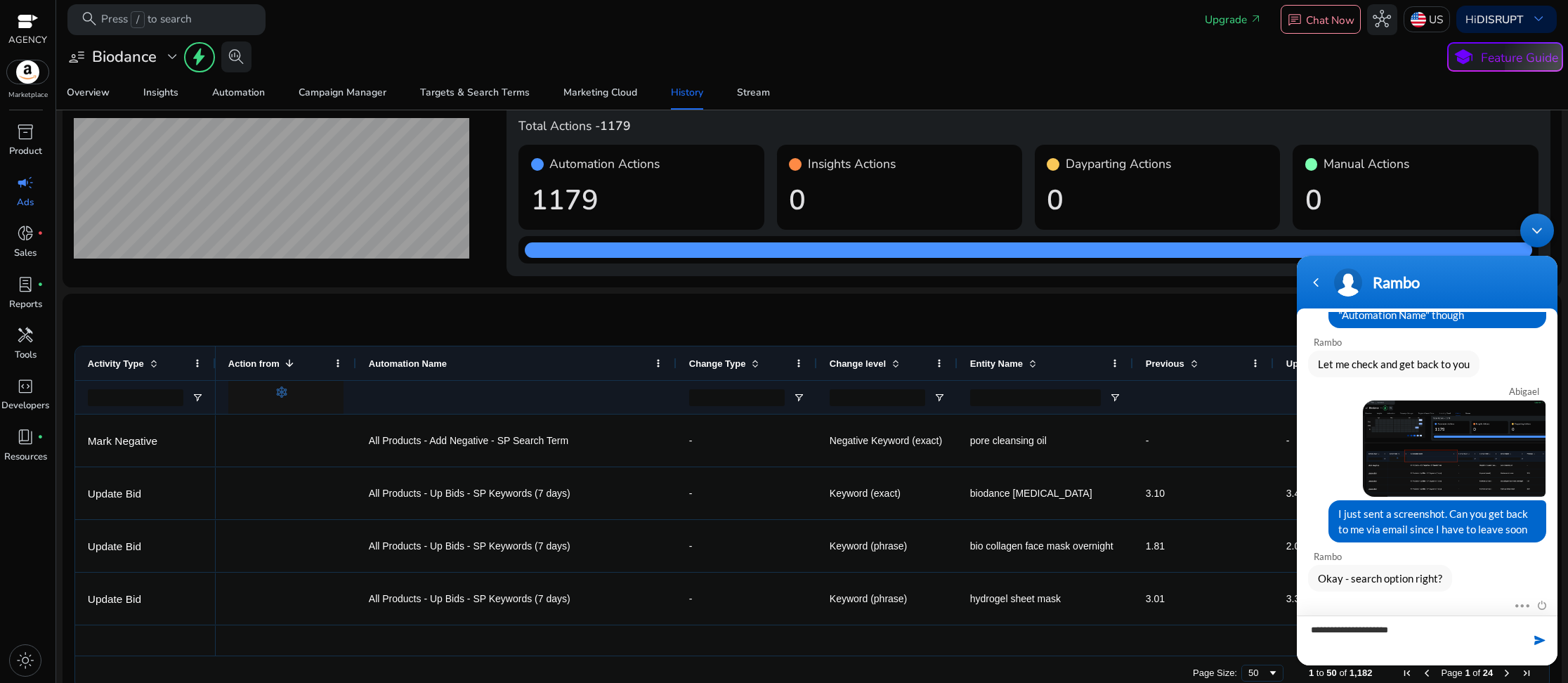 type on "**********" 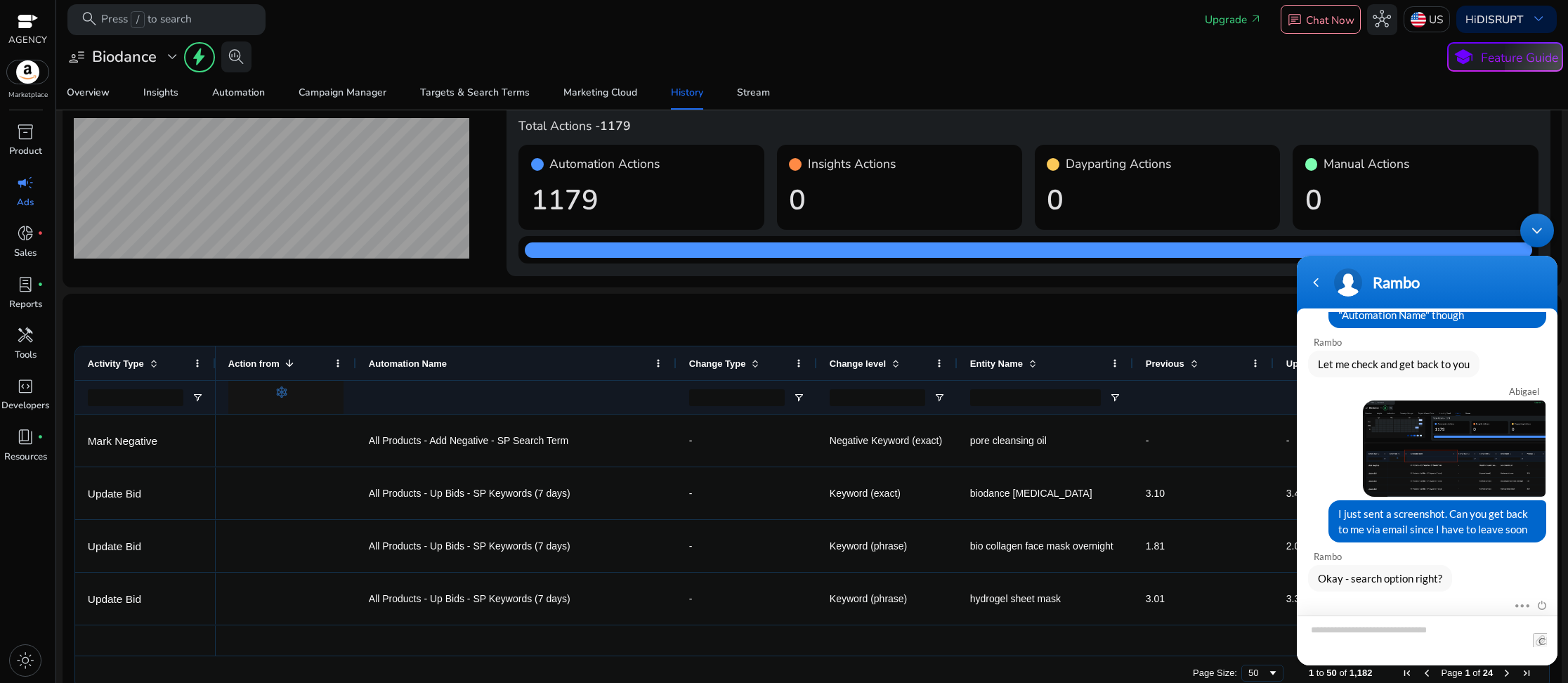 scroll, scrollTop: 444, scrollLeft: 0, axis: vertical 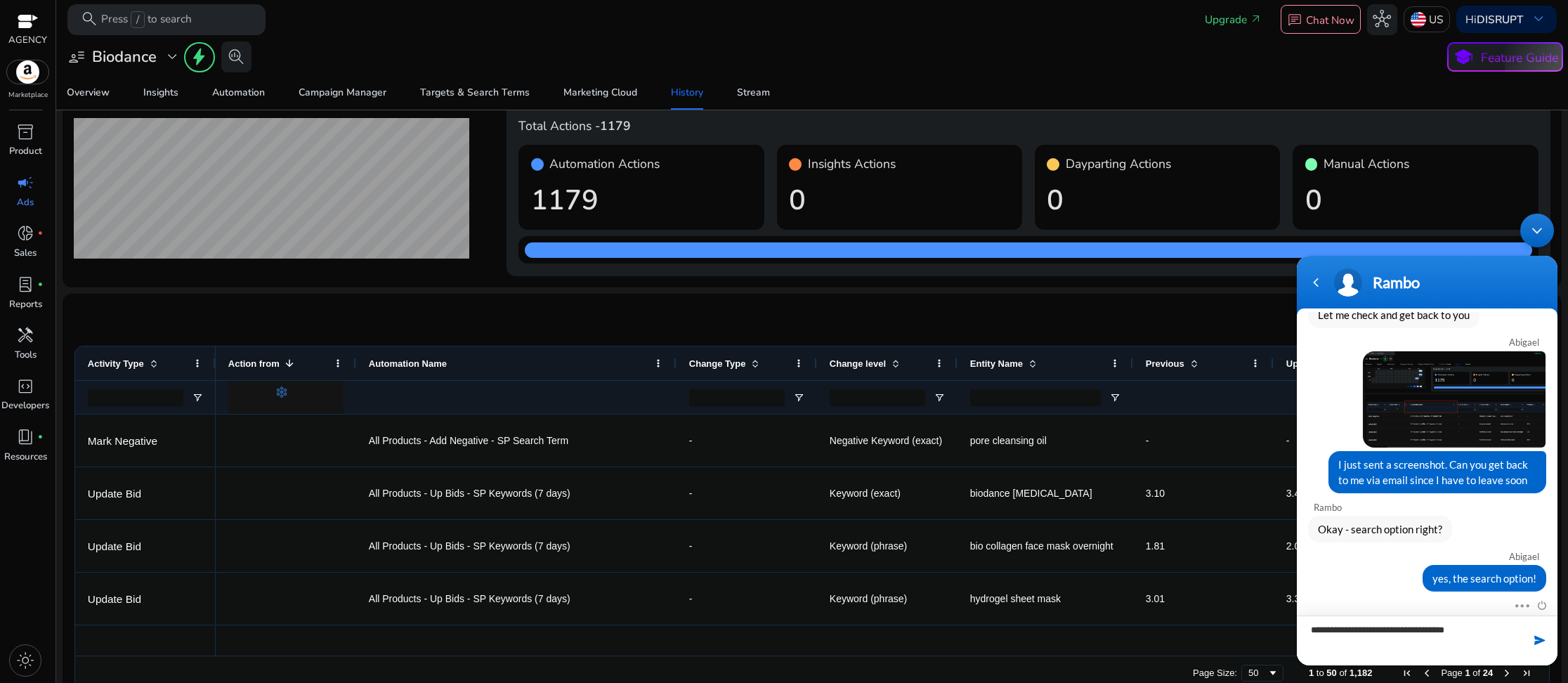 type on "**********" 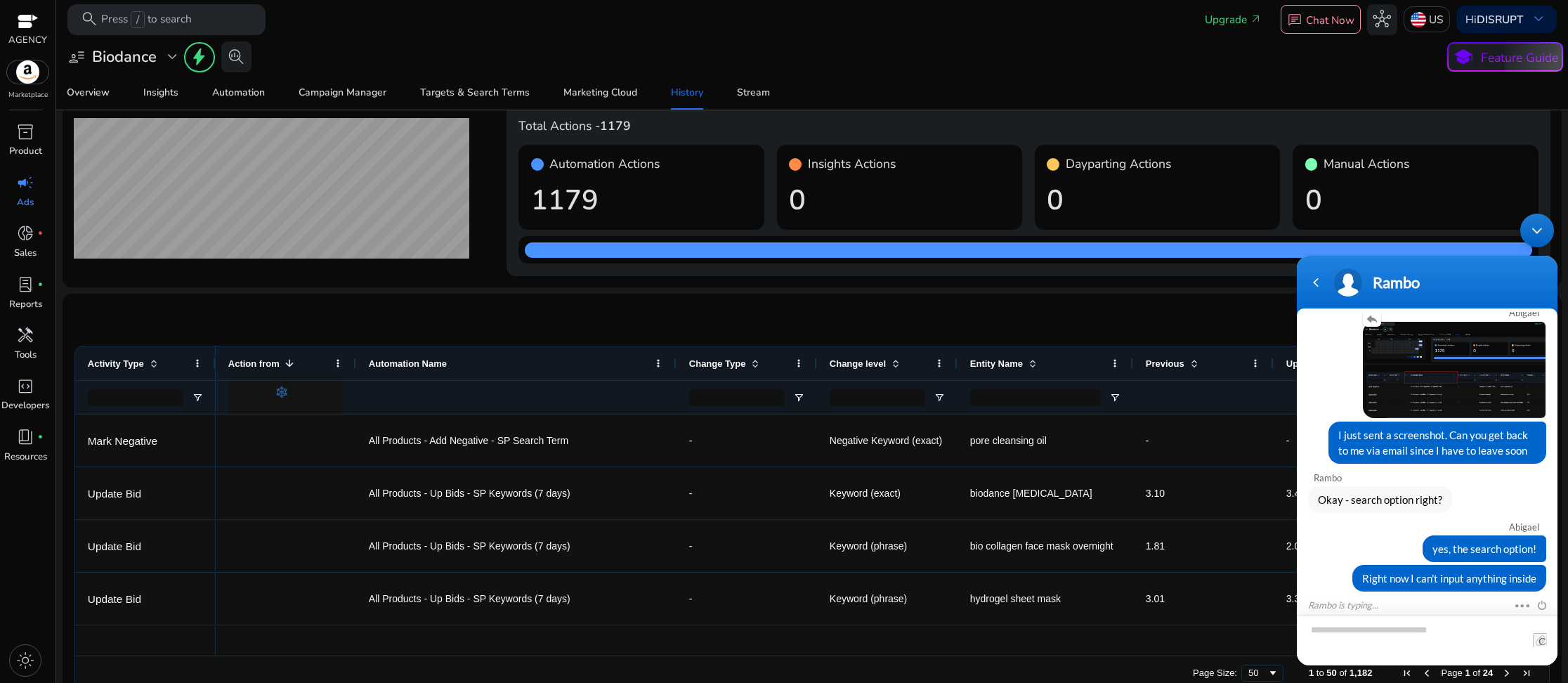 scroll, scrollTop: 523, scrollLeft: 0, axis: vertical 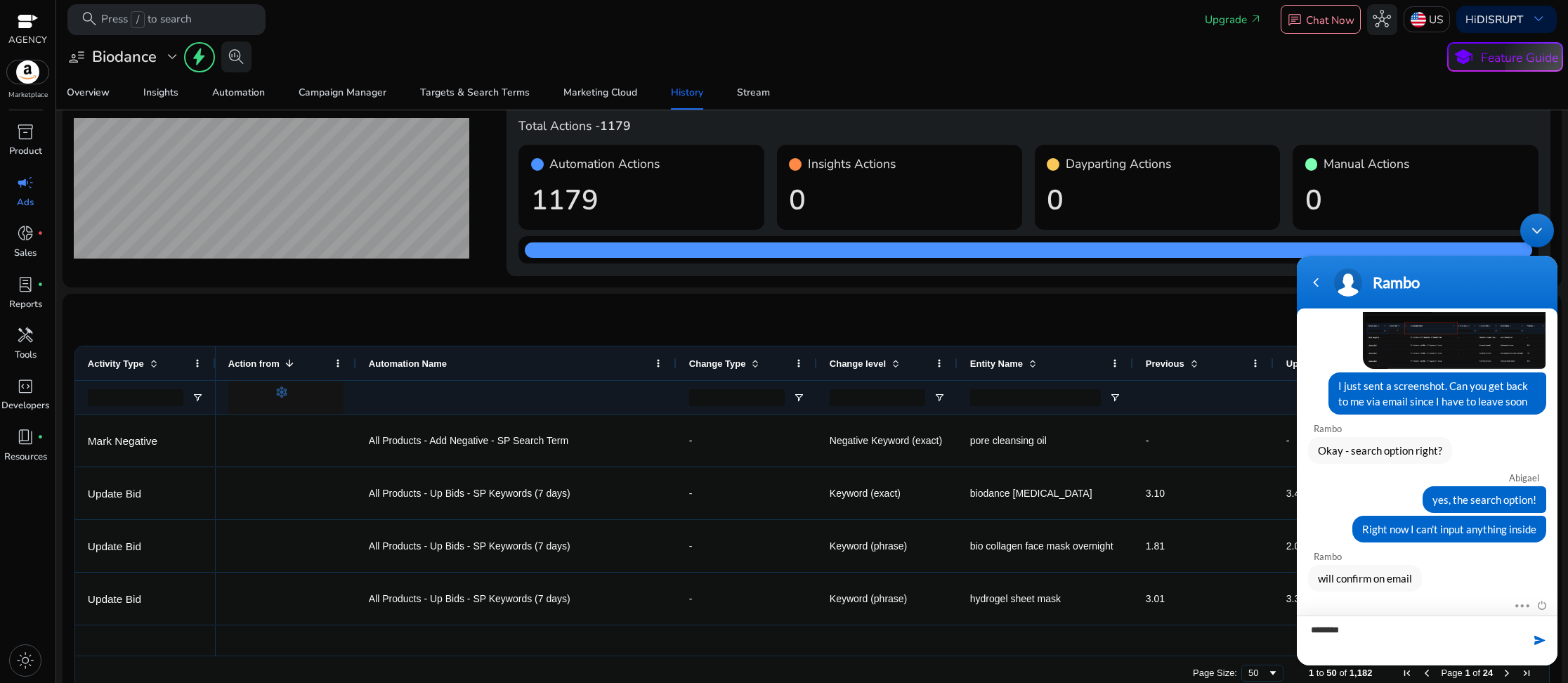 type on "*********" 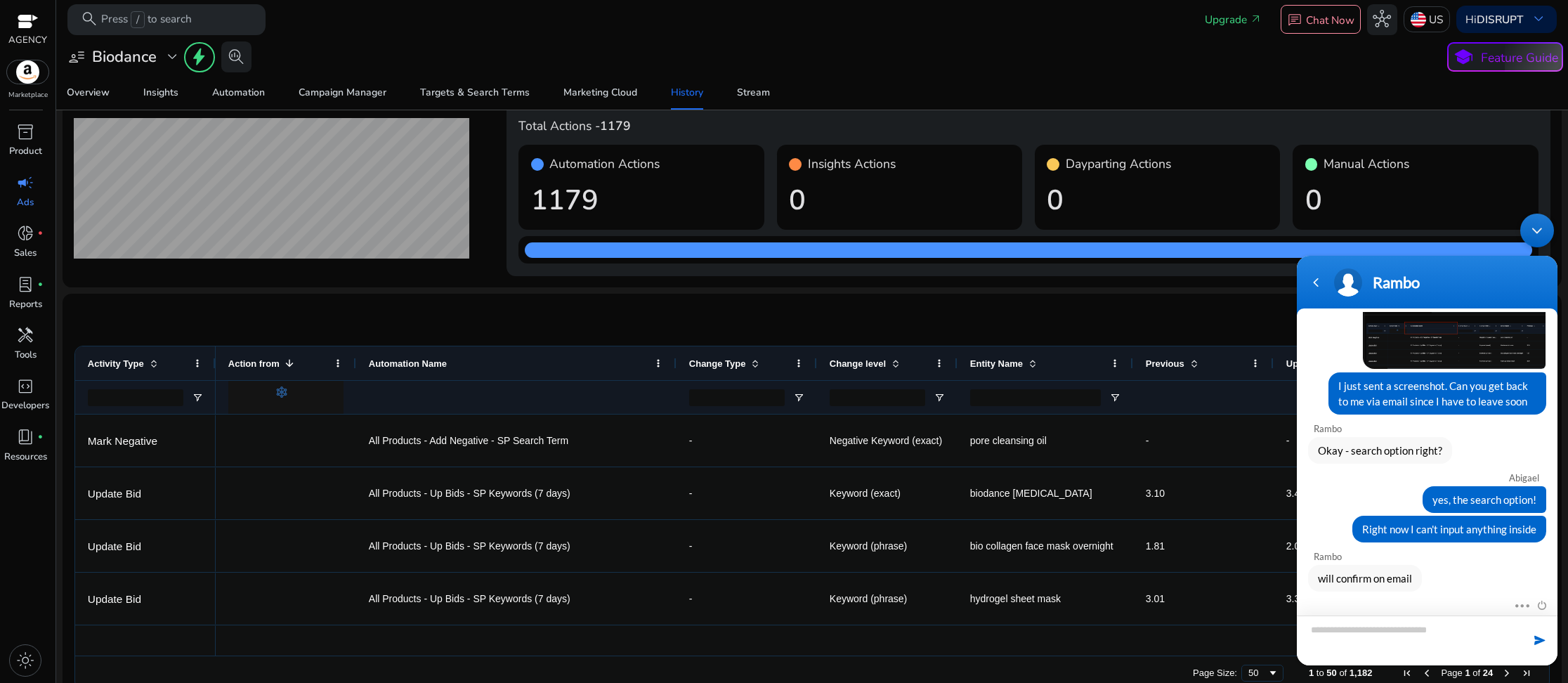 scroll, scrollTop: 572, scrollLeft: 0, axis: vertical 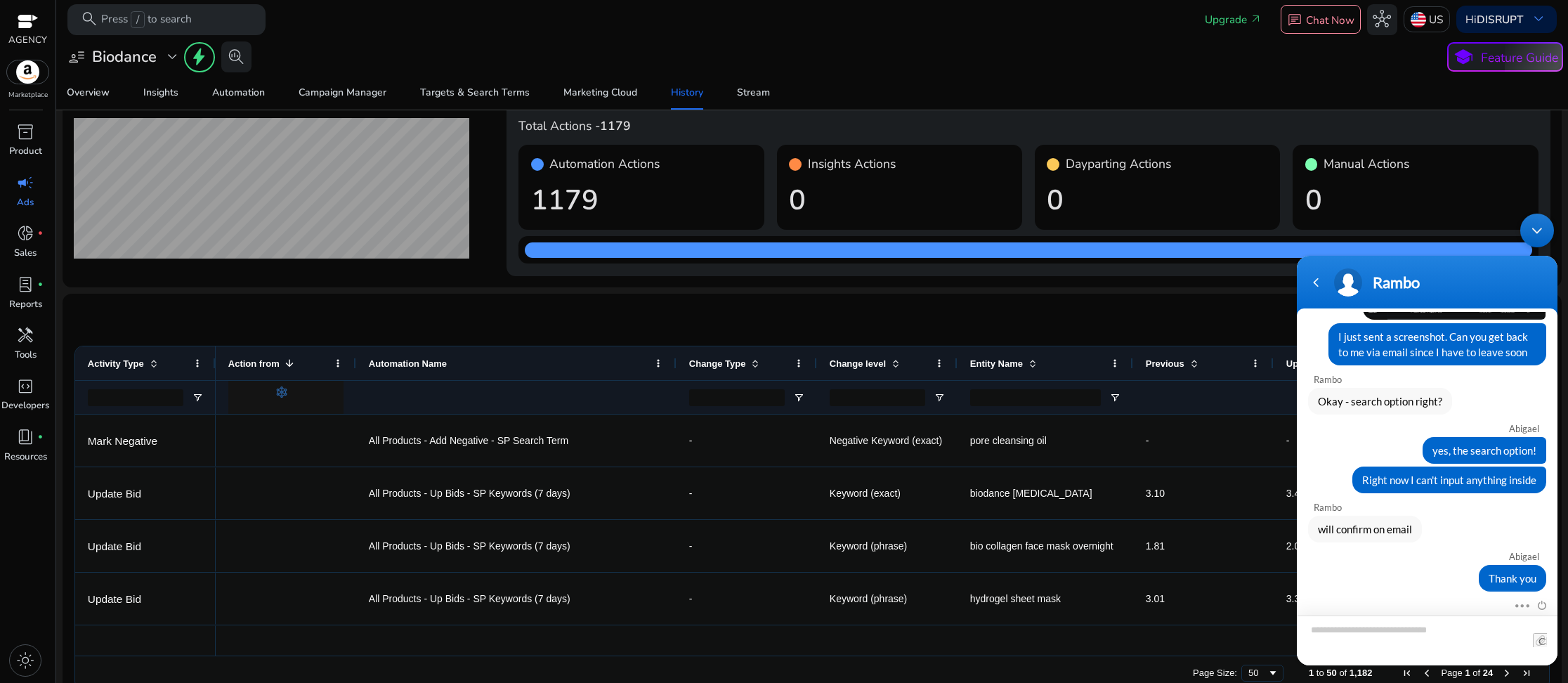 click at bounding box center [1427, 640] 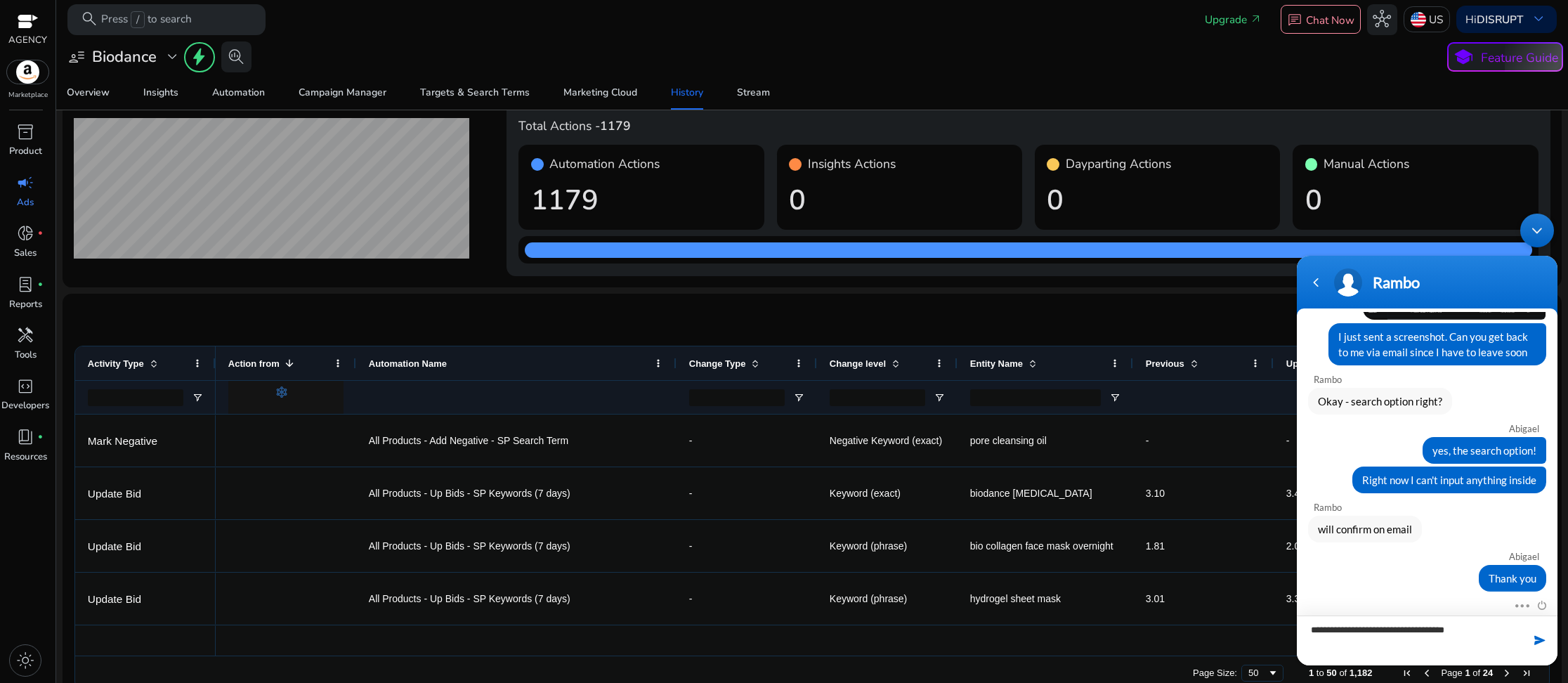 type on "**********" 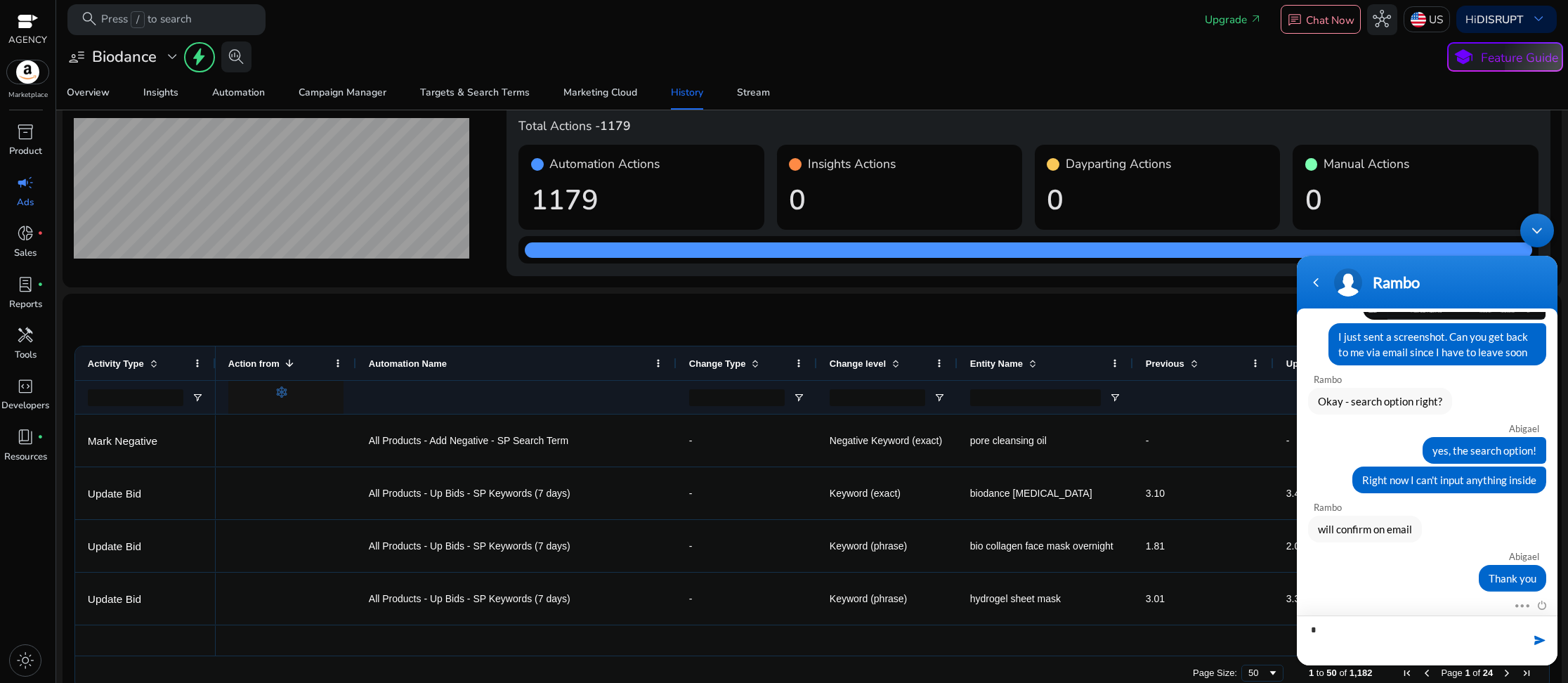 scroll, scrollTop: 601, scrollLeft: 0, axis: vertical 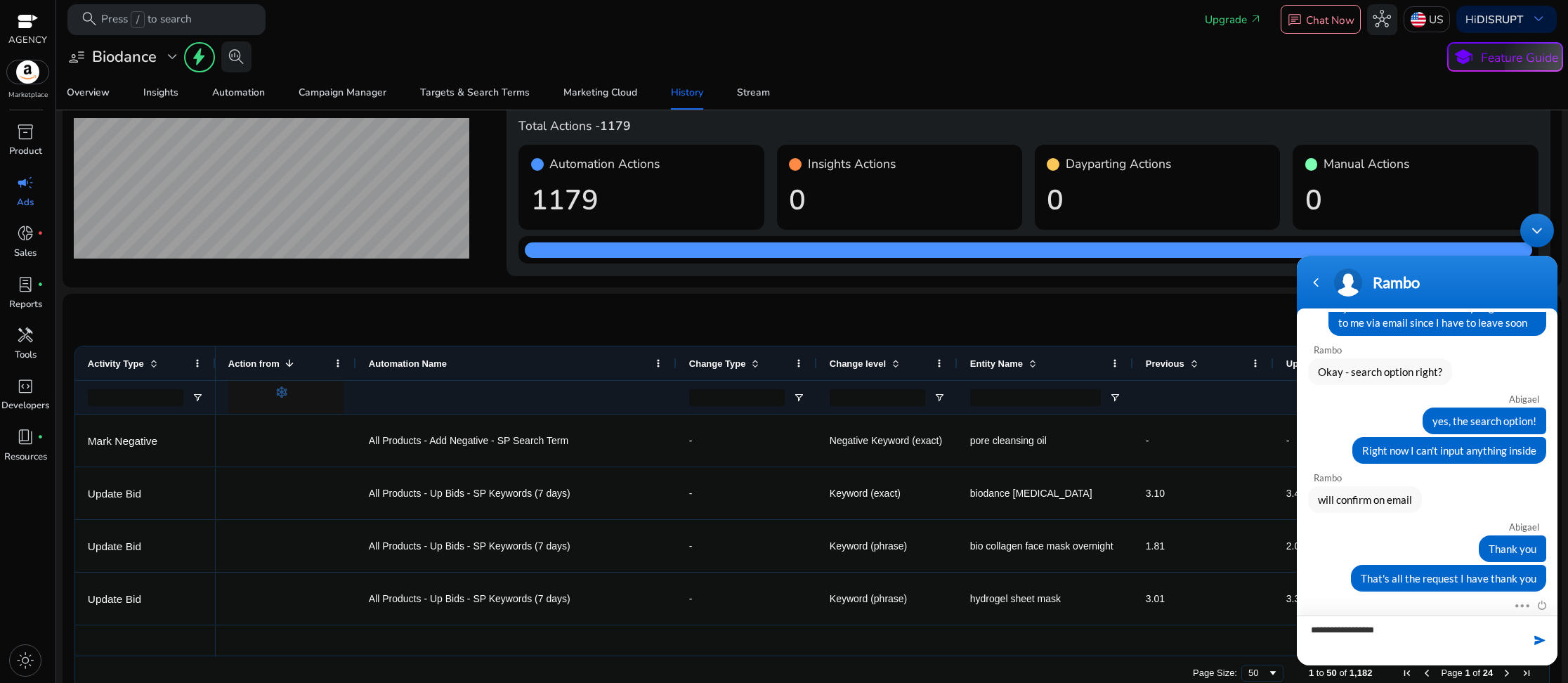 type on "**********" 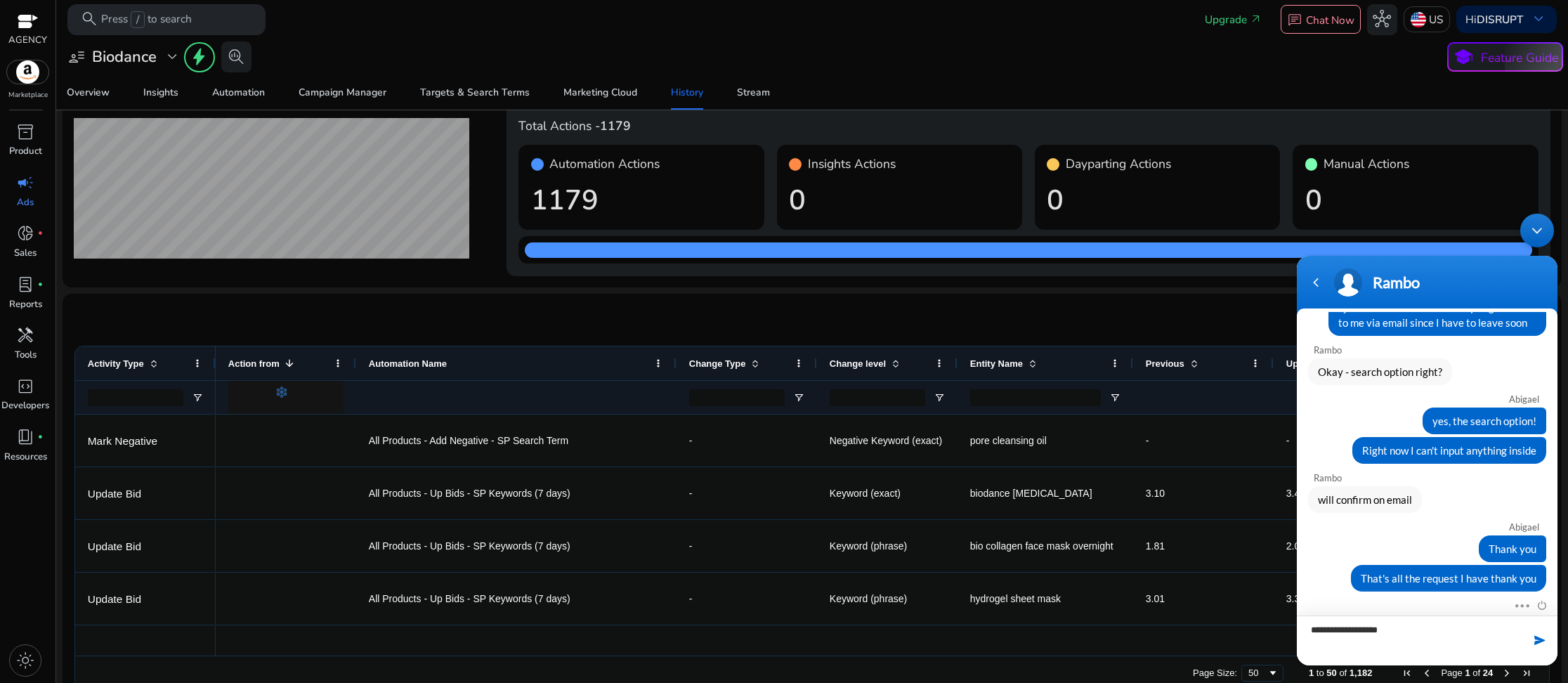 type 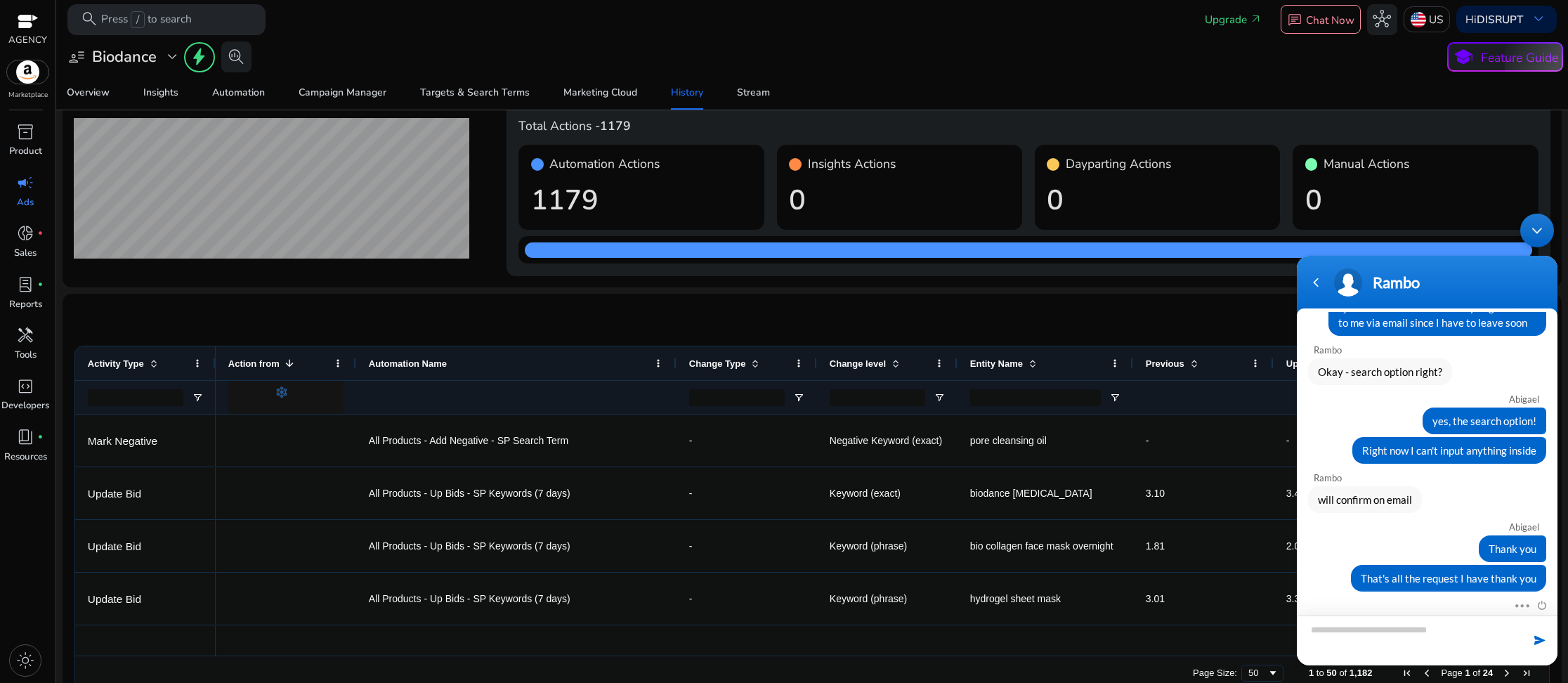 scroll, scrollTop: 631, scrollLeft: 0, axis: vertical 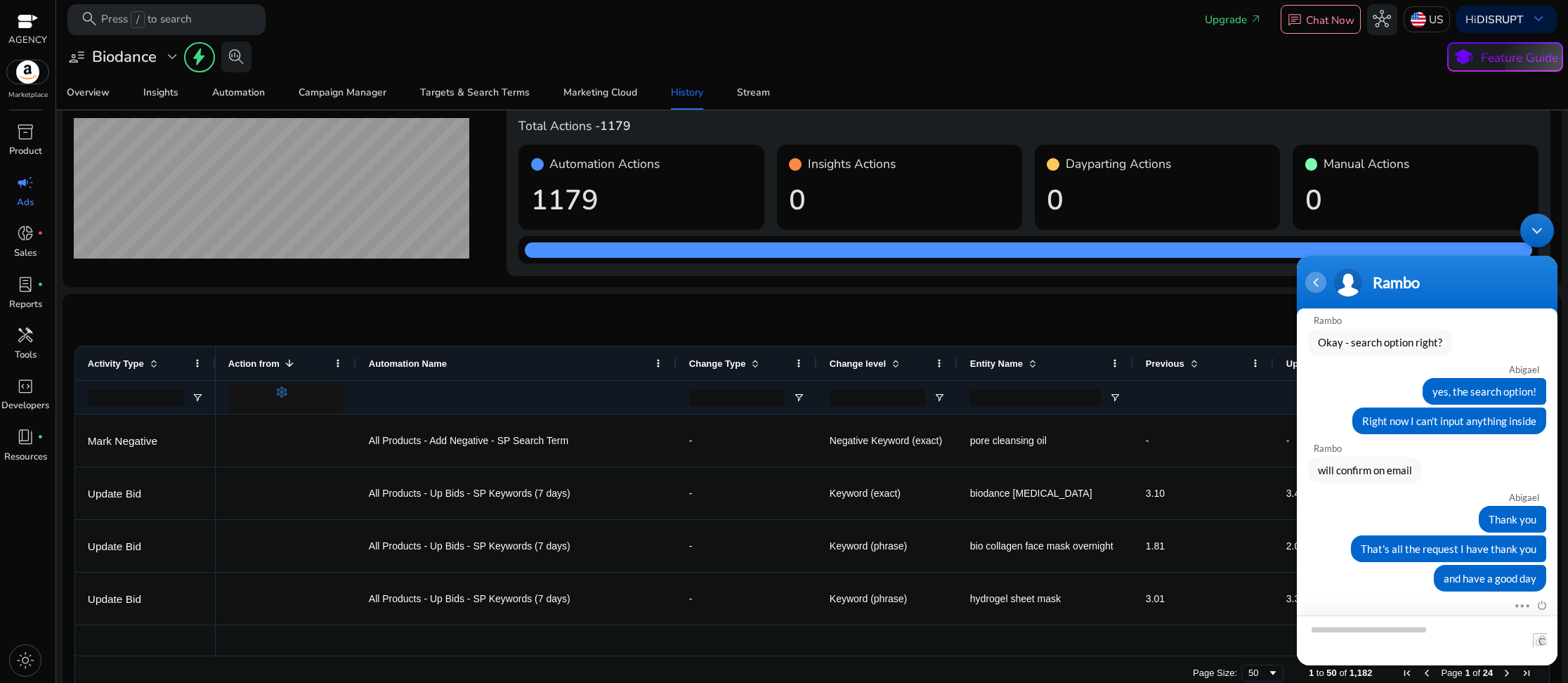 click at bounding box center (1316, 282) 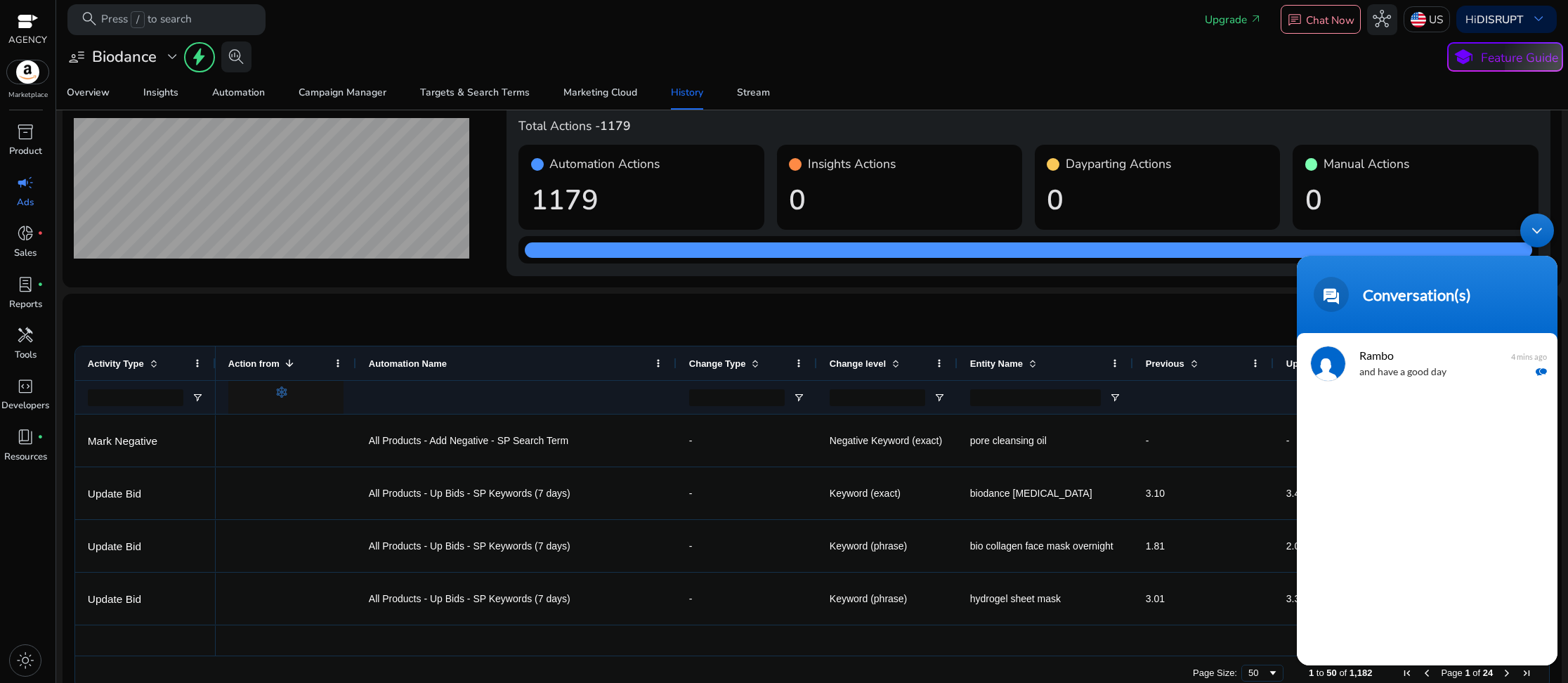click at bounding box center (1331, 294) 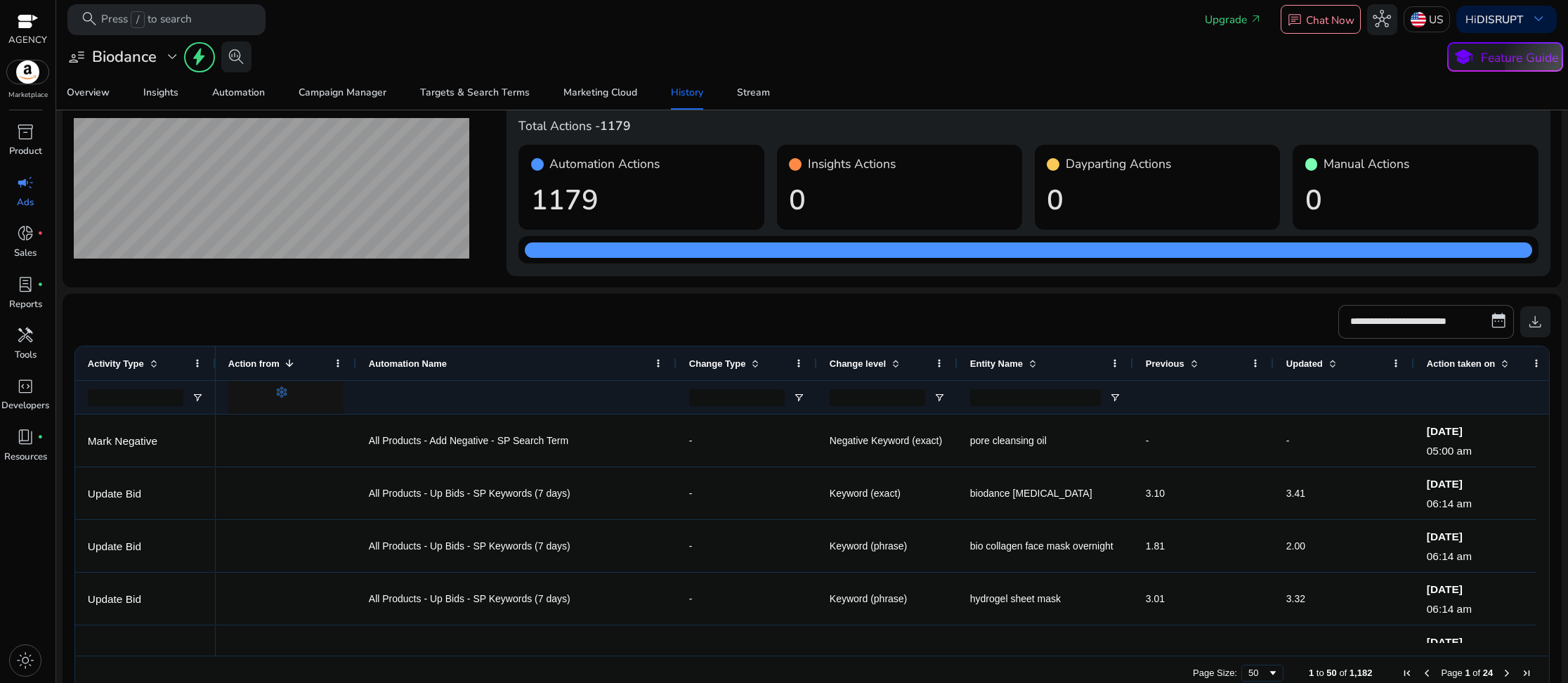 drag, startPoint x: 1136, startPoint y: 91, endPoint x: 1227, endPoint y: 1, distance: 127.98828 